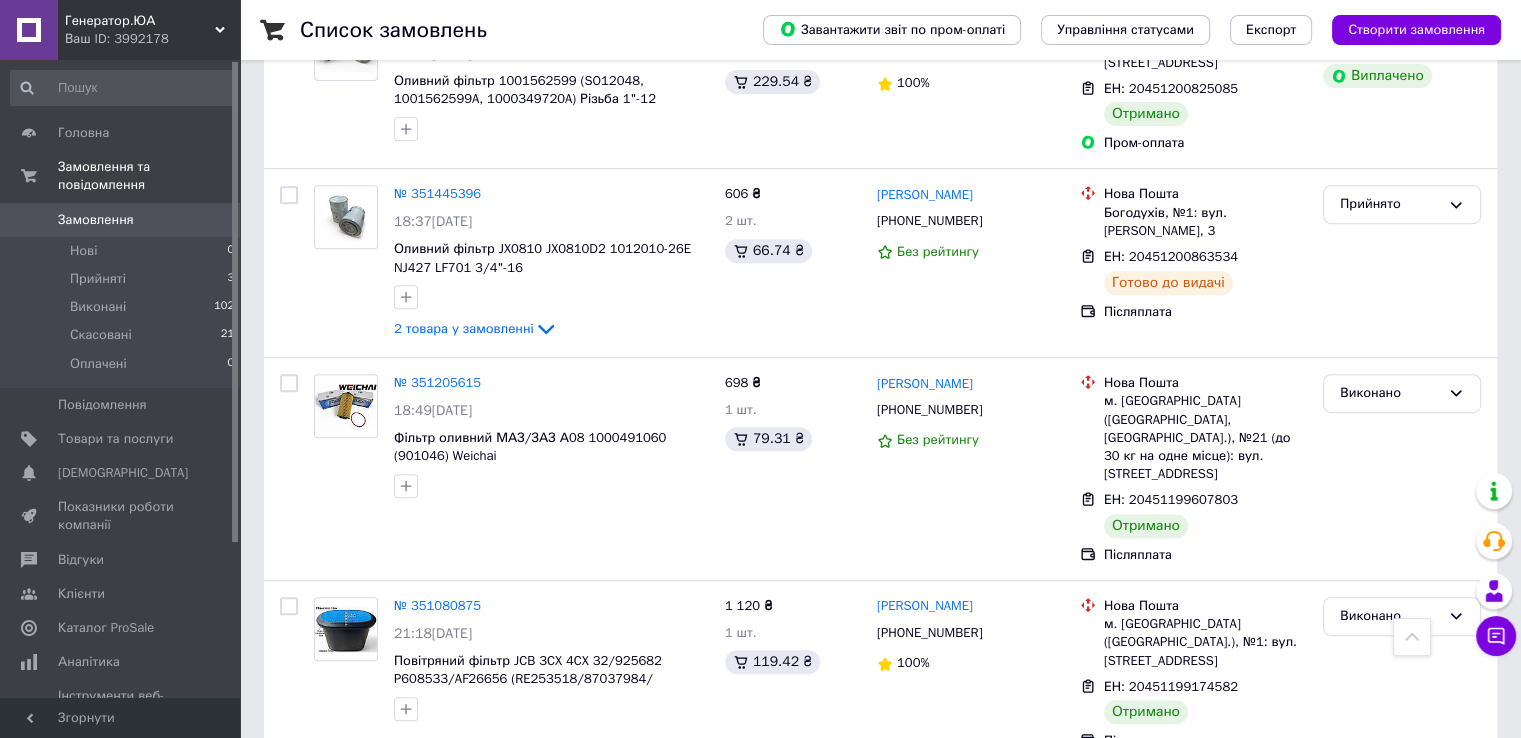 scroll, scrollTop: 798, scrollLeft: 0, axis: vertical 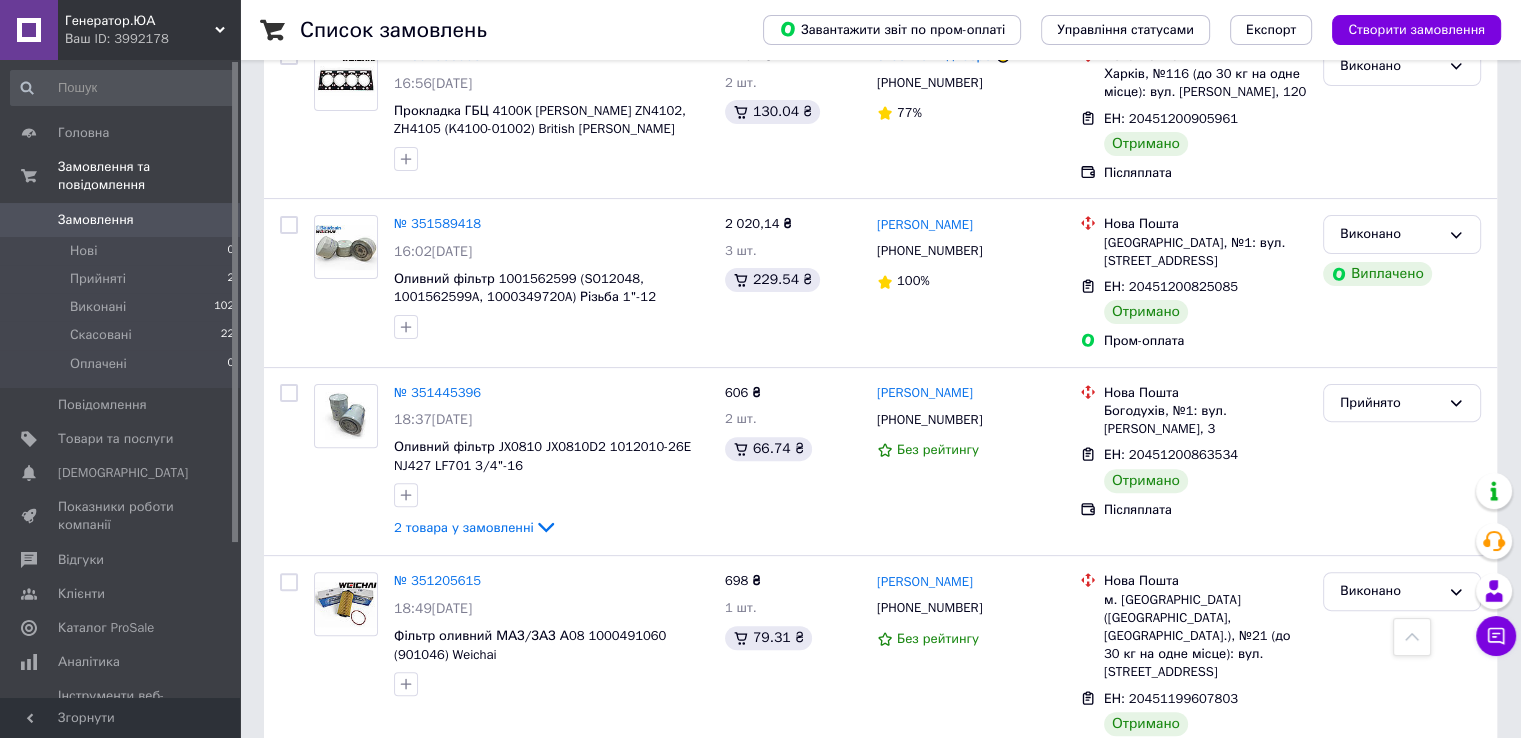 drag, startPoint x: 520, startPoint y: 267, endPoint x: 522, endPoint y: 337, distance: 70.028564 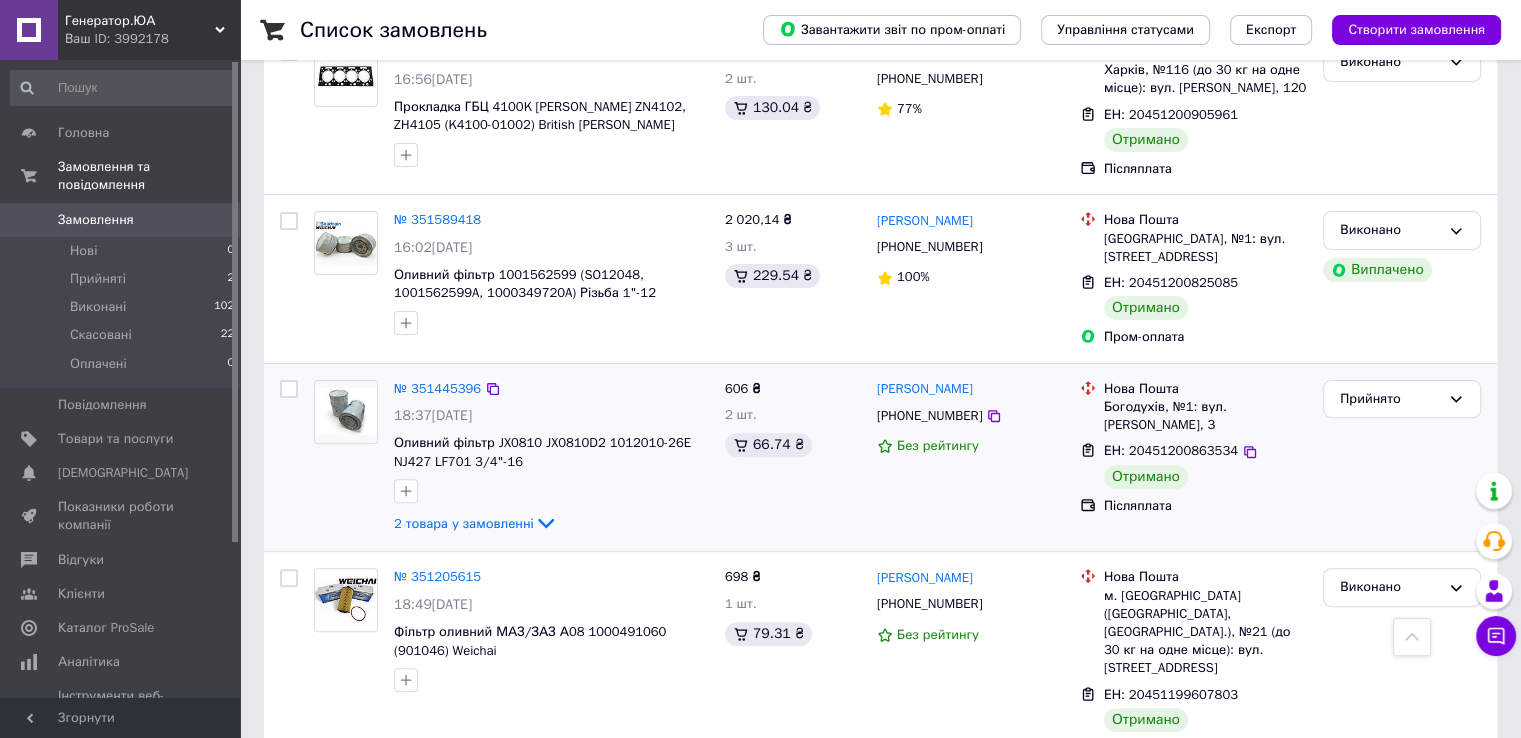 drag, startPoint x: 1377, startPoint y: 387, endPoint x: 1383, endPoint y: 397, distance: 11.661903 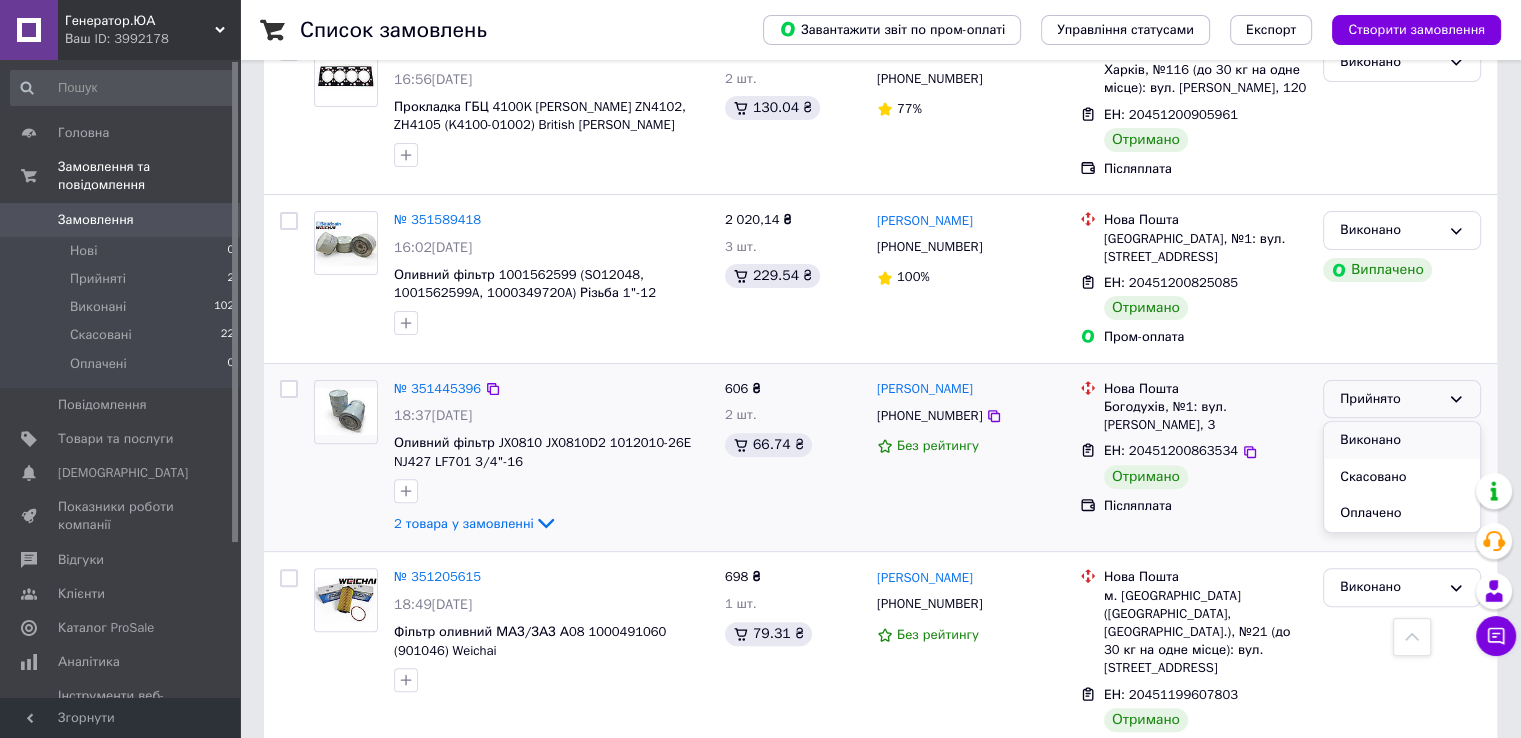 click on "Виконано" at bounding box center (1402, 440) 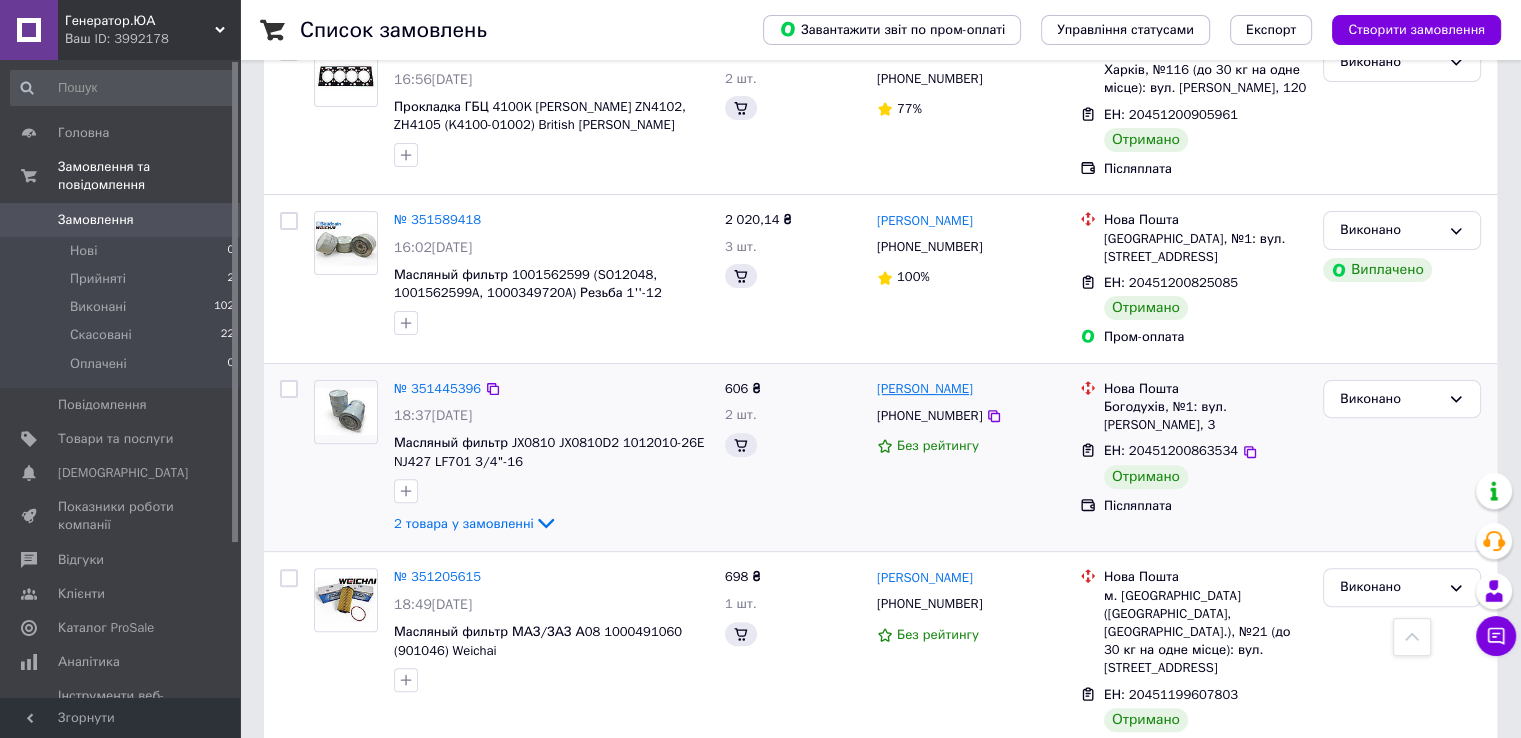 scroll, scrollTop: 569, scrollLeft: 0, axis: vertical 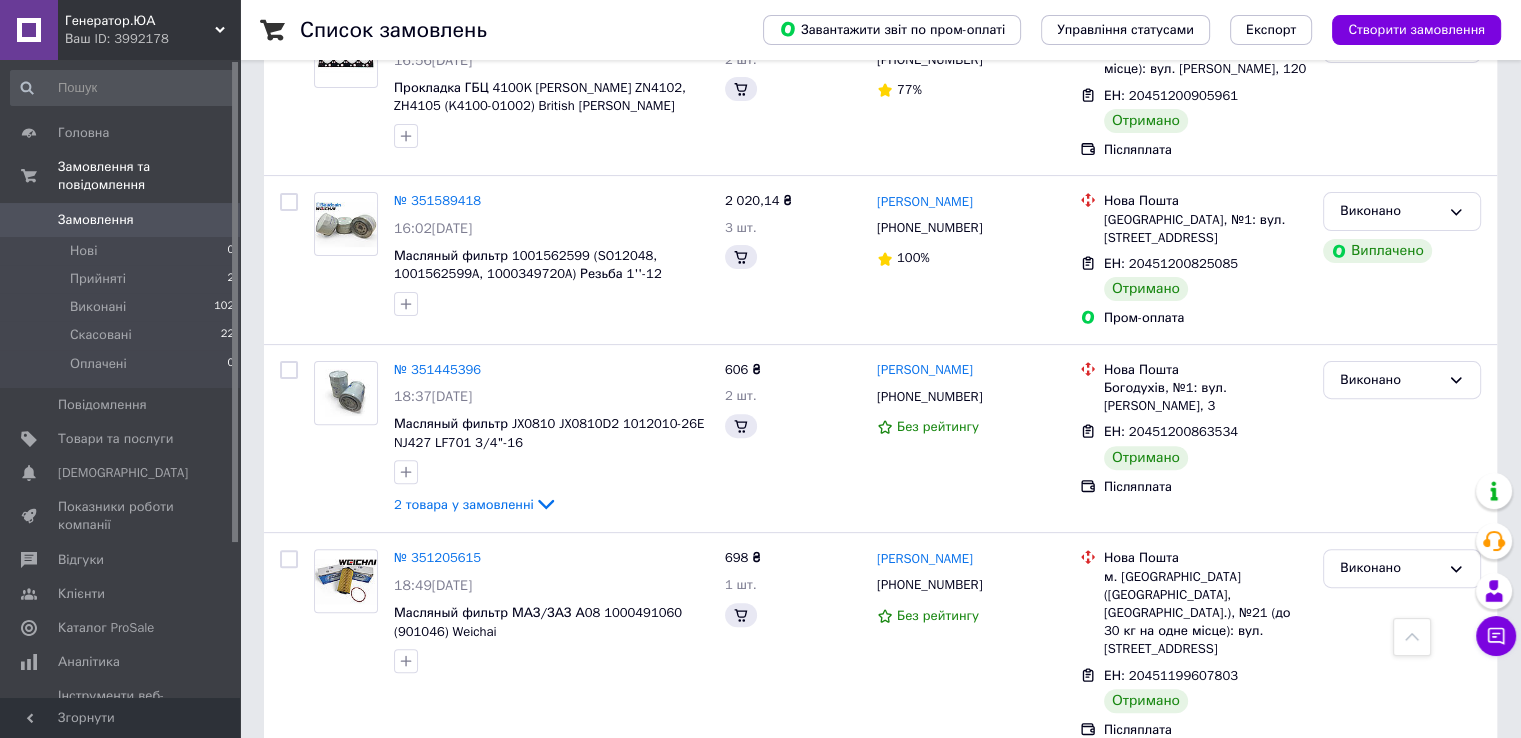 click on "[PERSON_NAME]" at bounding box center (925, 370) 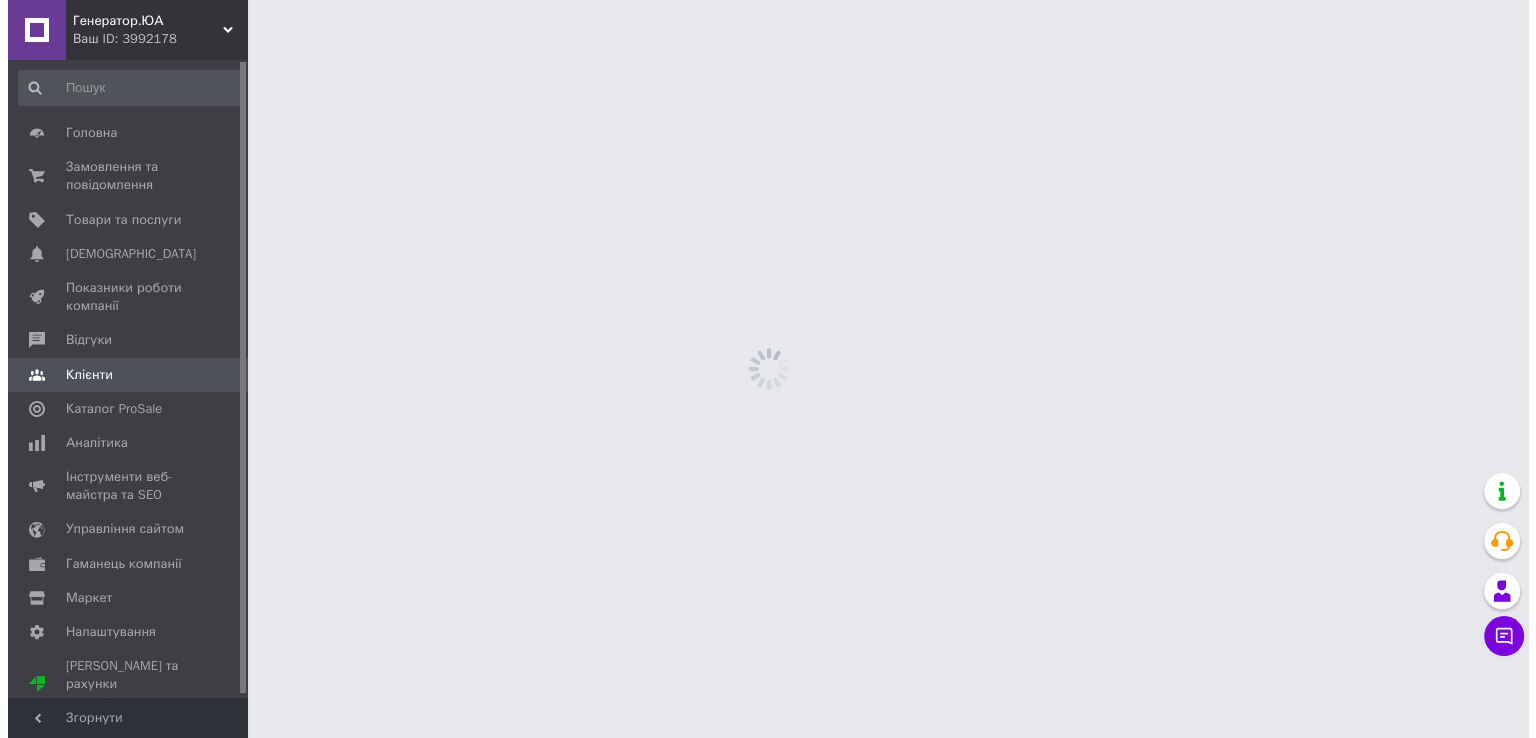 scroll, scrollTop: 0, scrollLeft: 0, axis: both 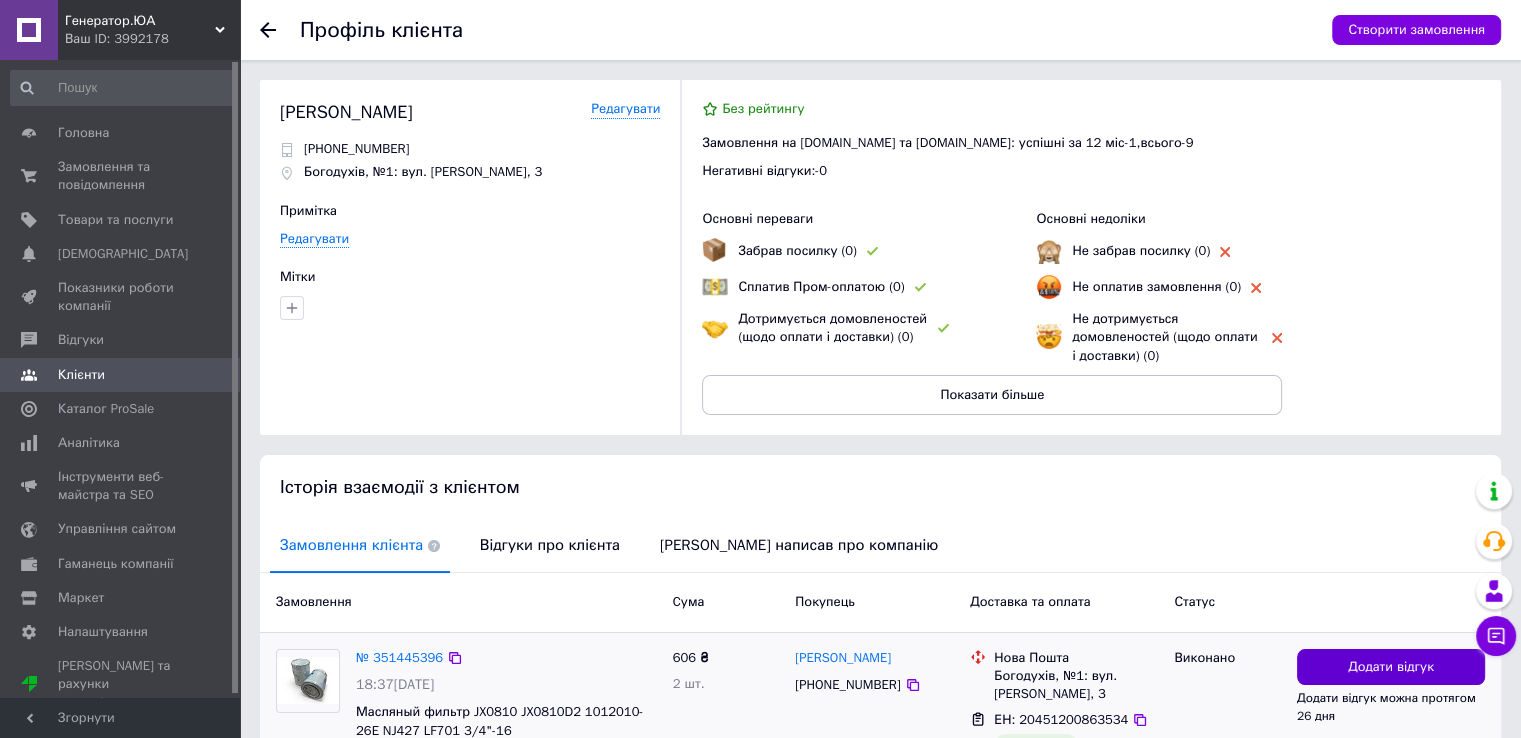 click on "Додати відгук" at bounding box center (1391, 667) 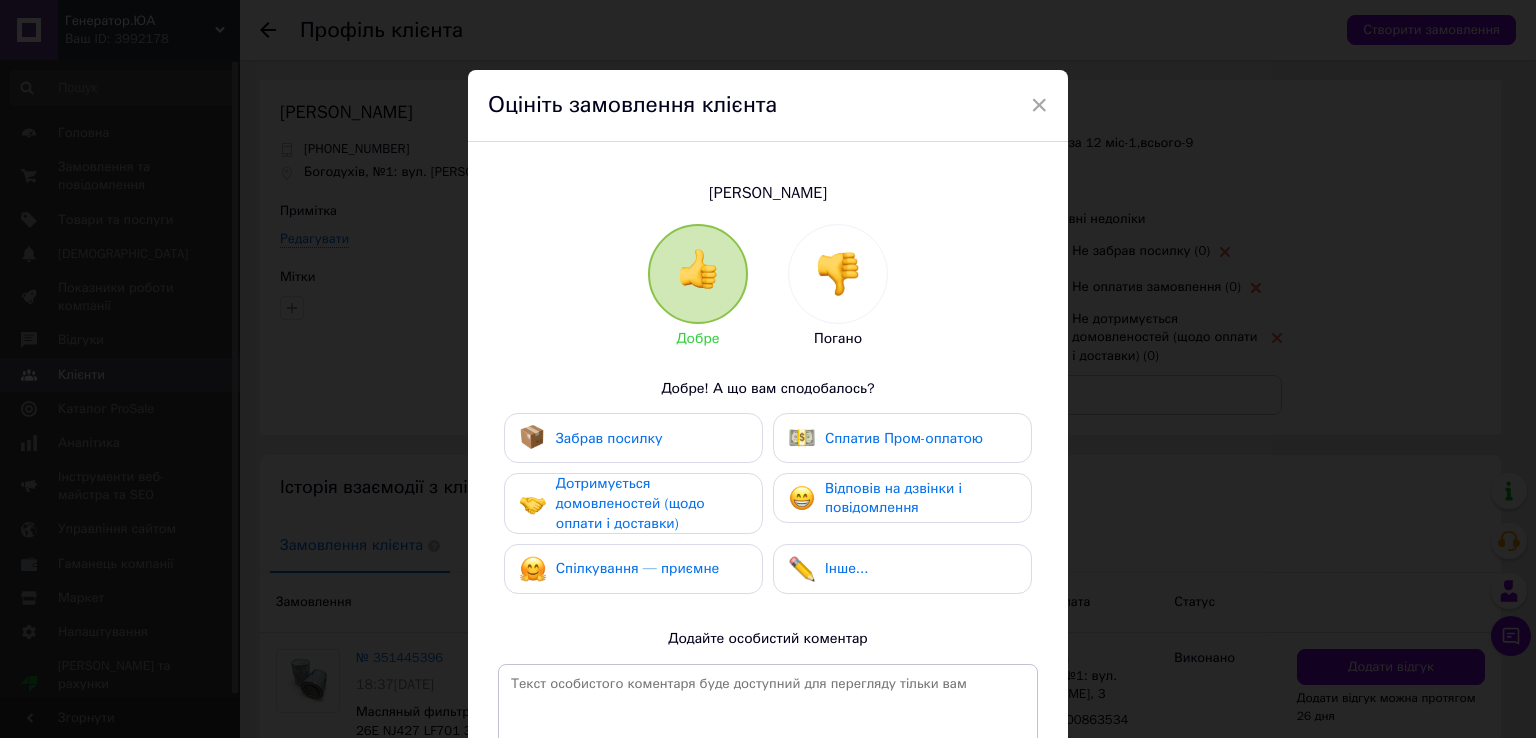 click on "Забрав посилку" at bounding box center [633, 438] 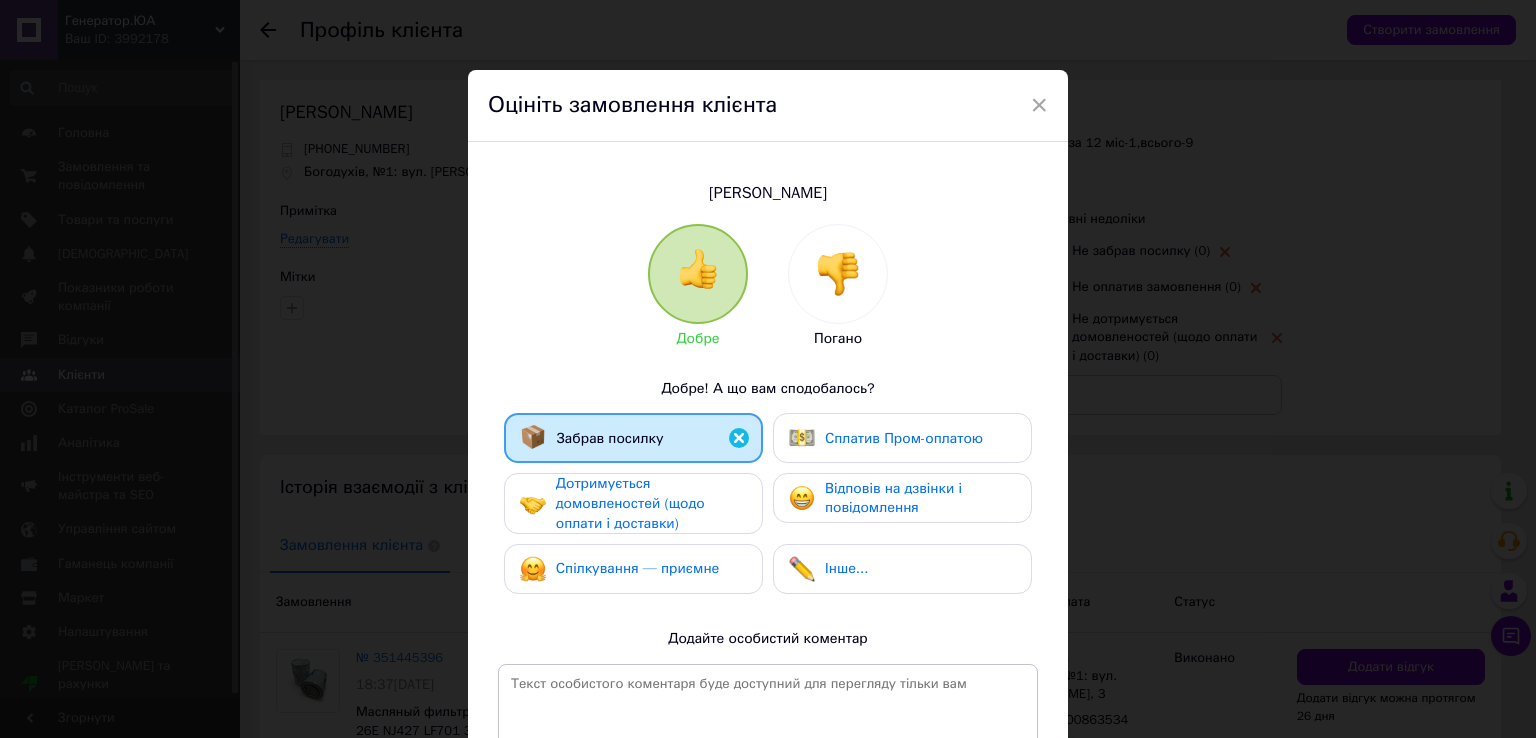 click on "Дотримується домовленостей (щодо оплати і доставки)" at bounding box center [651, 503] 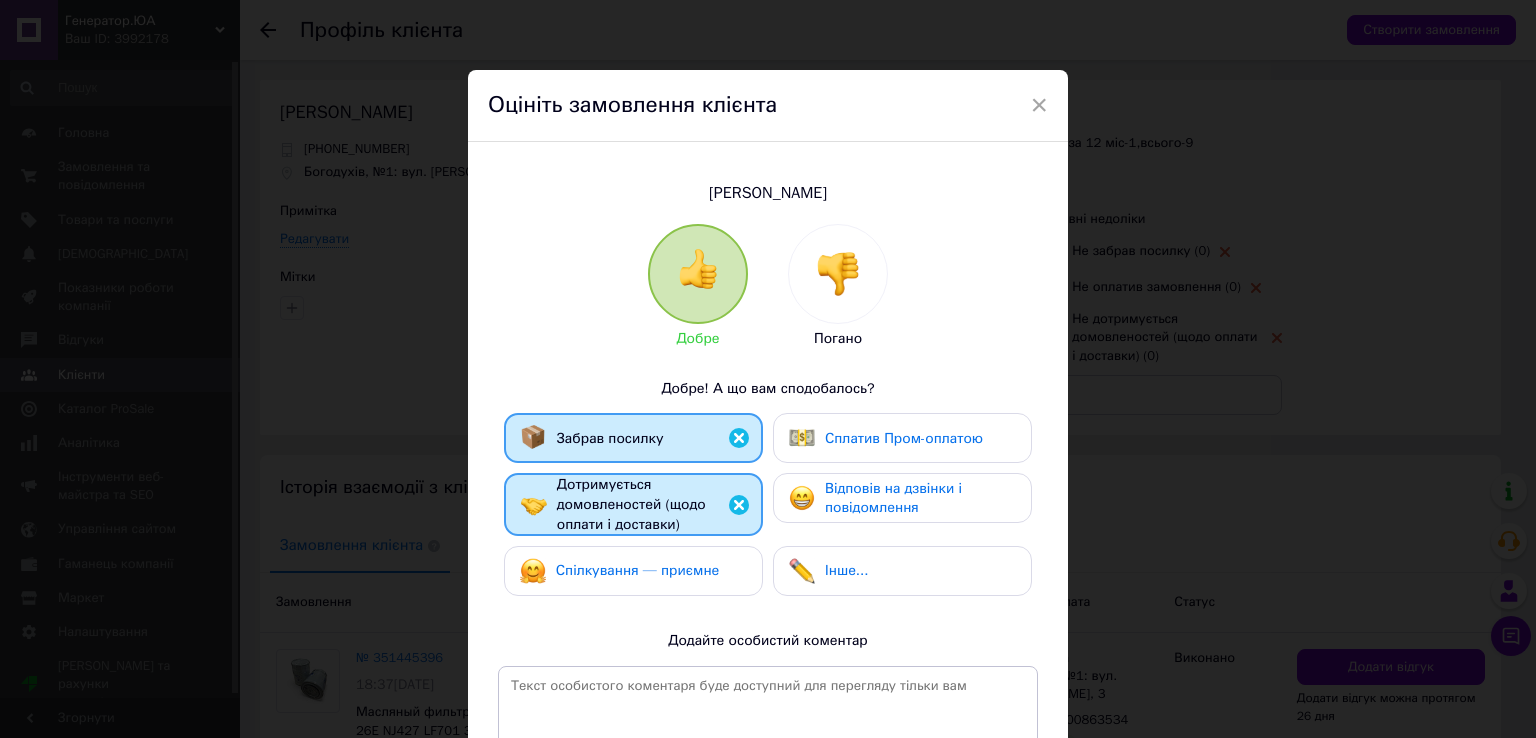 click on "Спілкування — приємне" at bounding box center (633, 571) 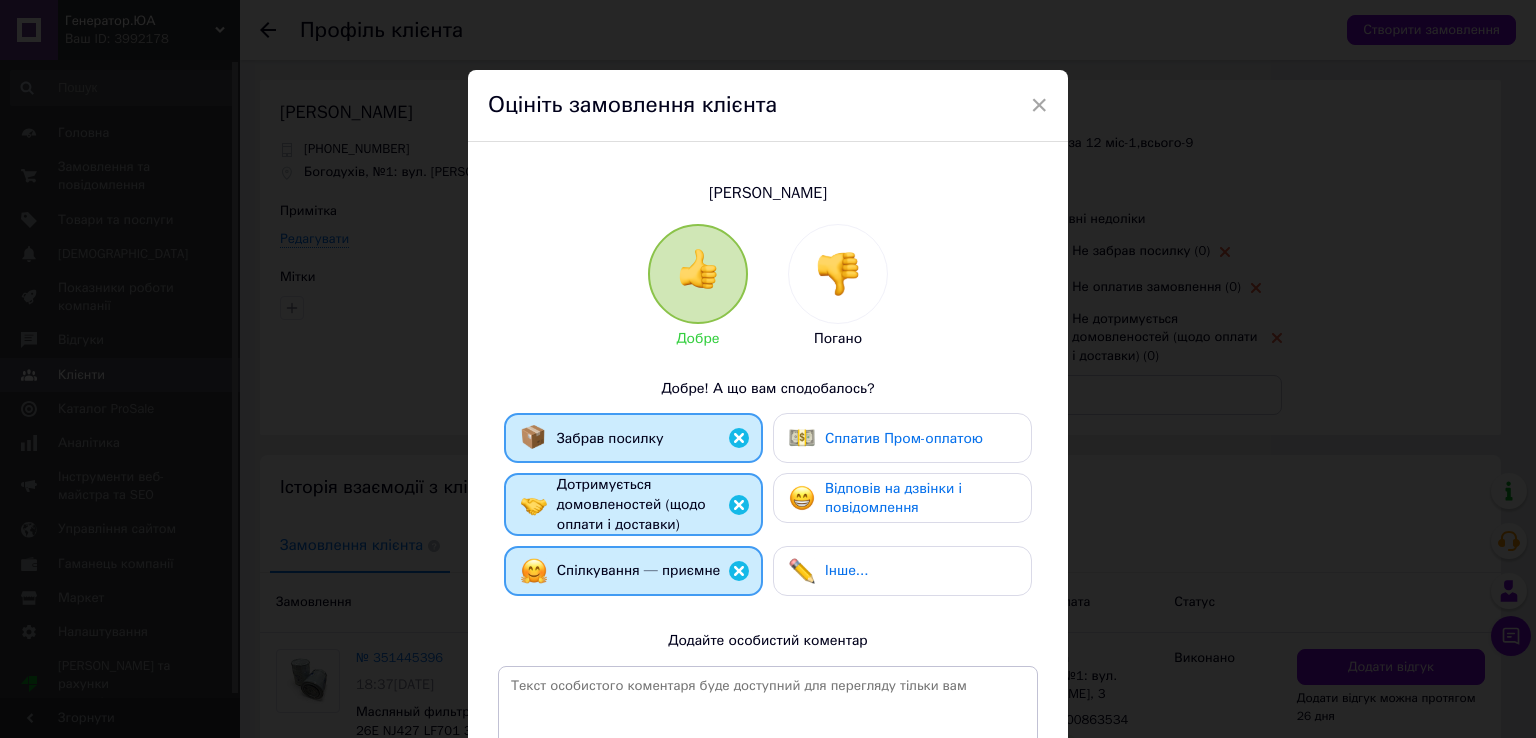 click on "Відповів на дзвінки і повідомлення" at bounding box center [920, 498] 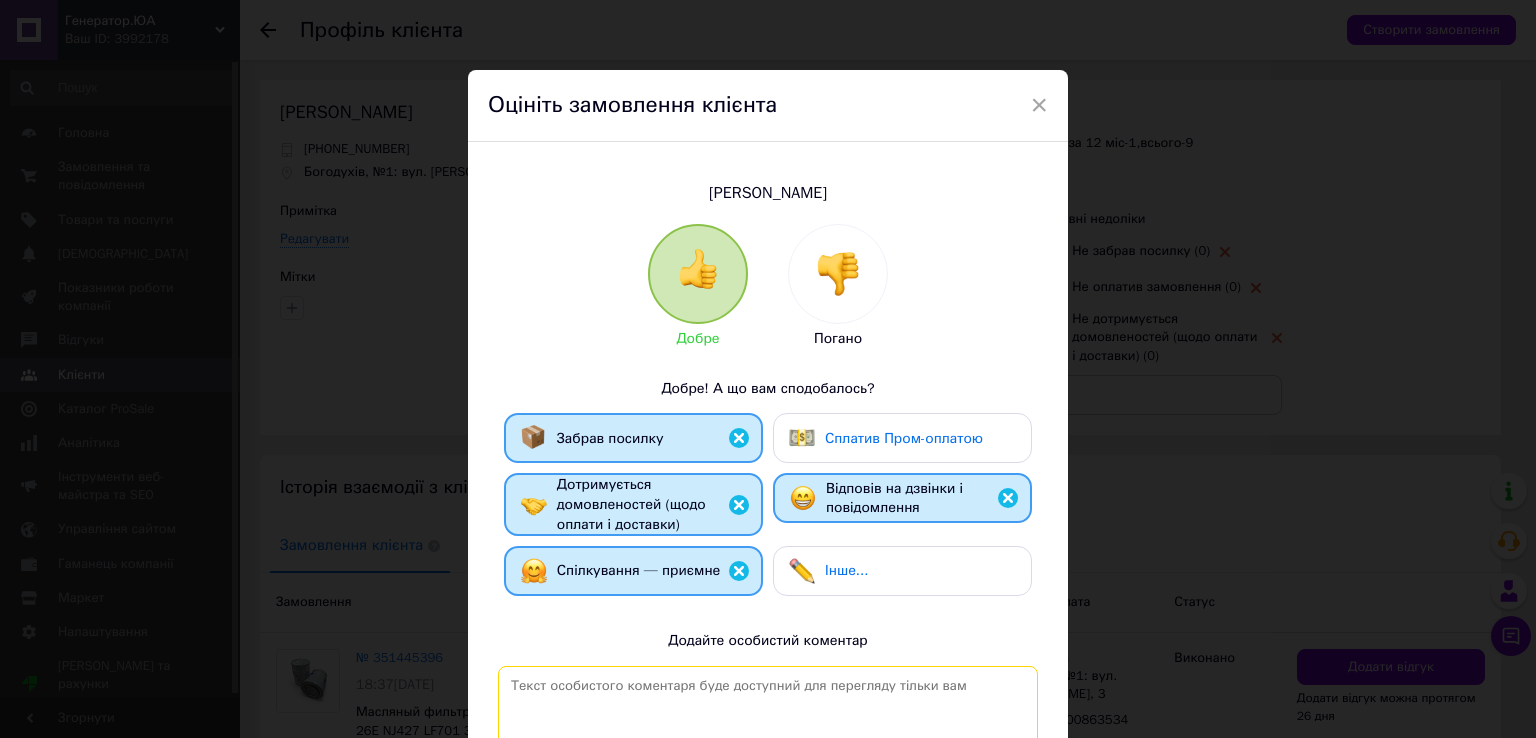 click at bounding box center (768, 749) 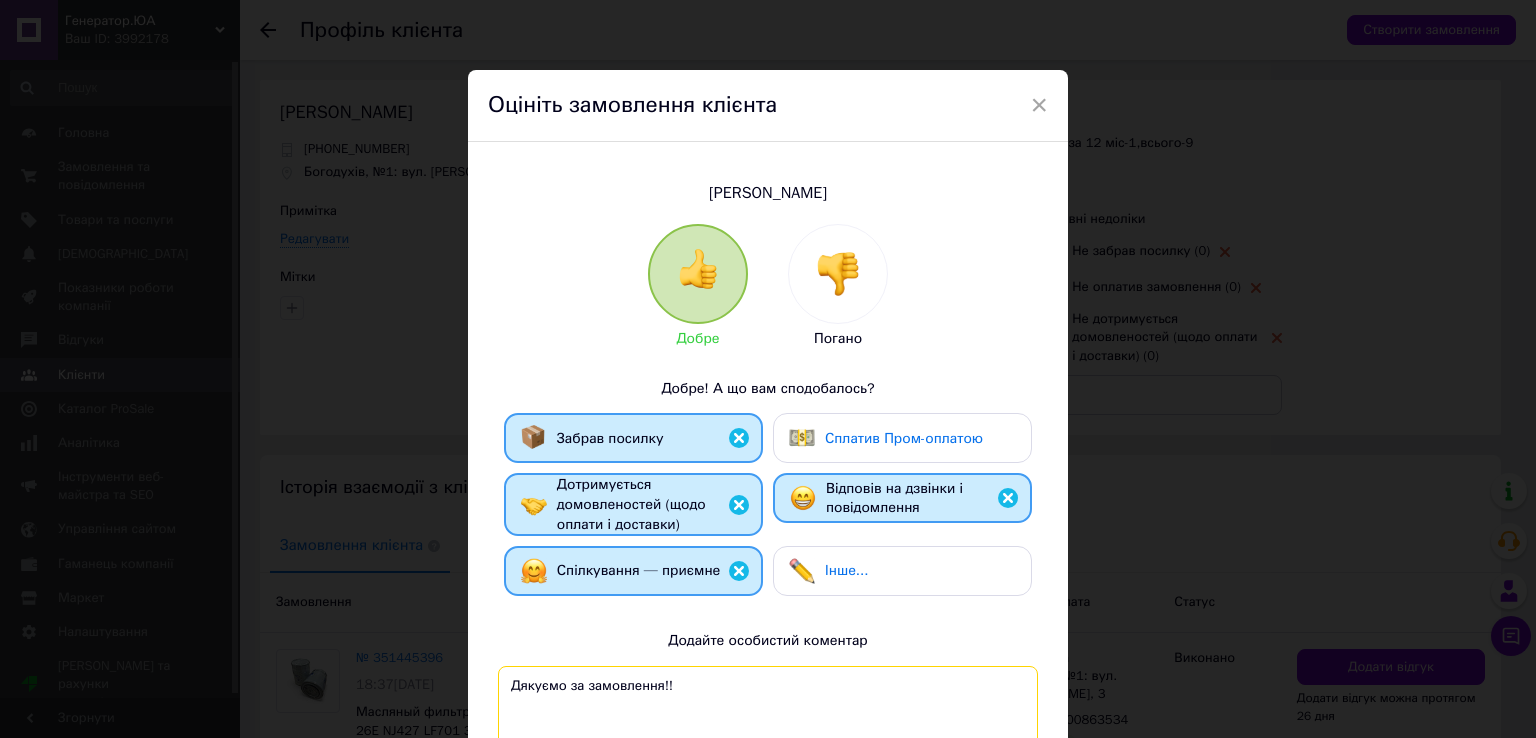 type on "Дякуємо за замовлення!!" 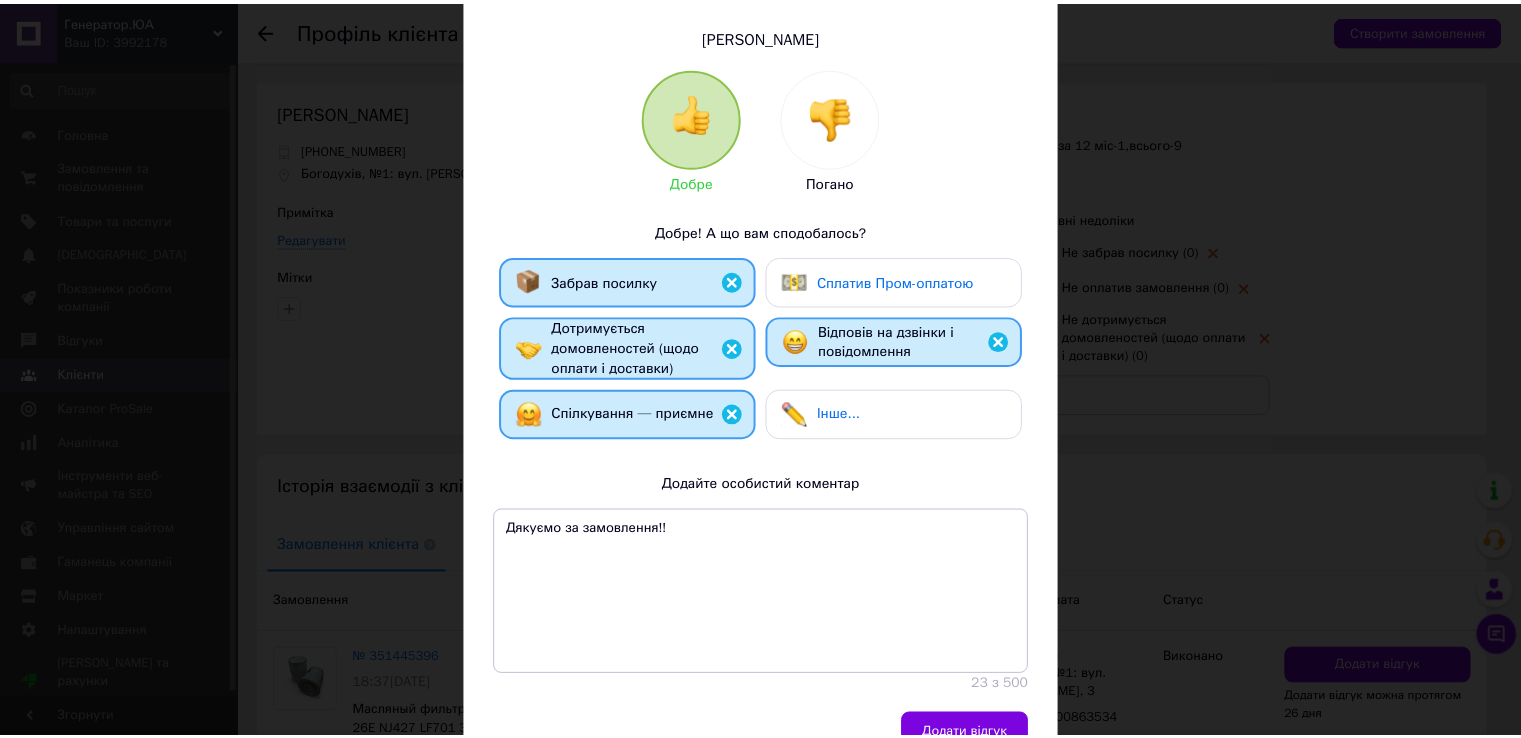 scroll, scrollTop: 259, scrollLeft: 0, axis: vertical 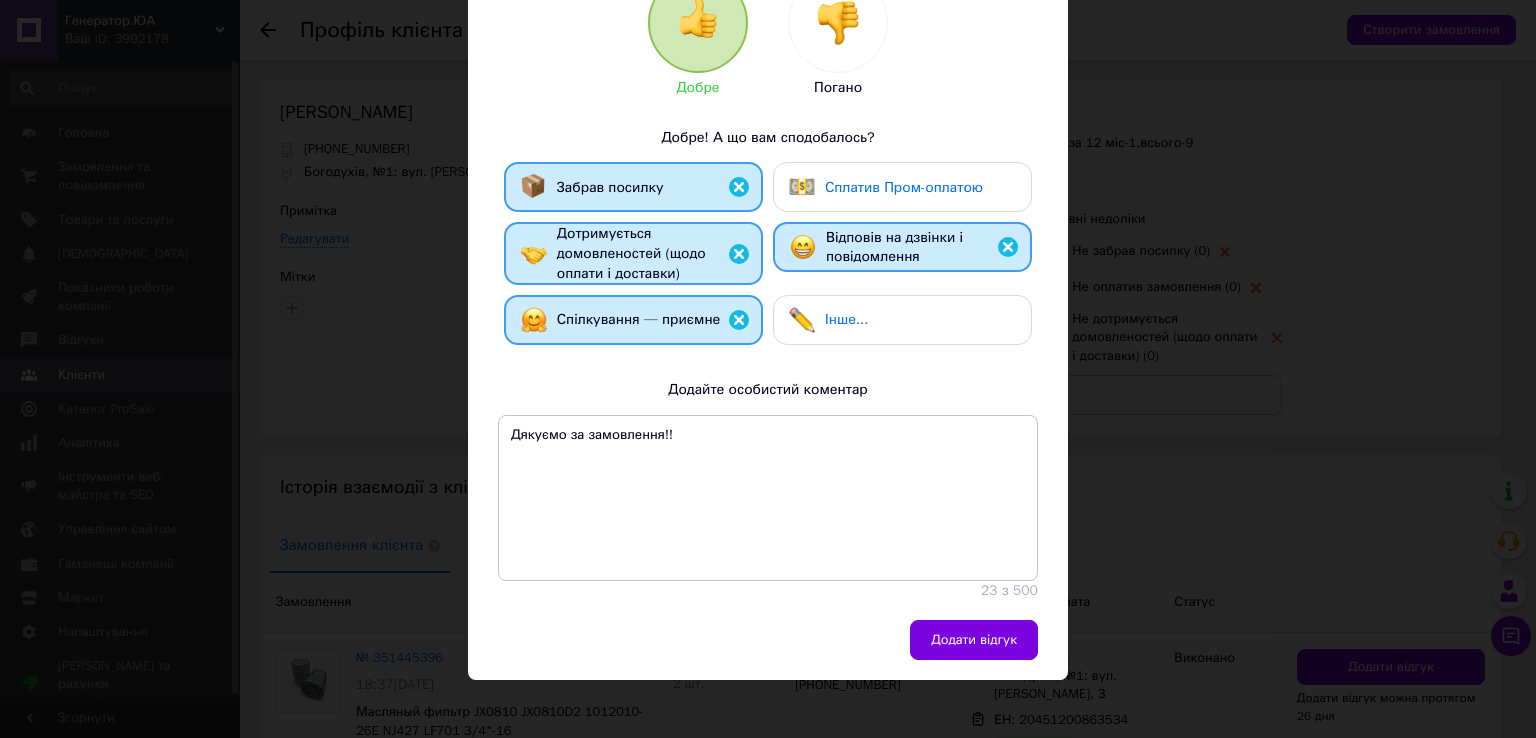 drag, startPoint x: 1069, startPoint y: 619, endPoint x: 1028, endPoint y: 751, distance: 138.22084 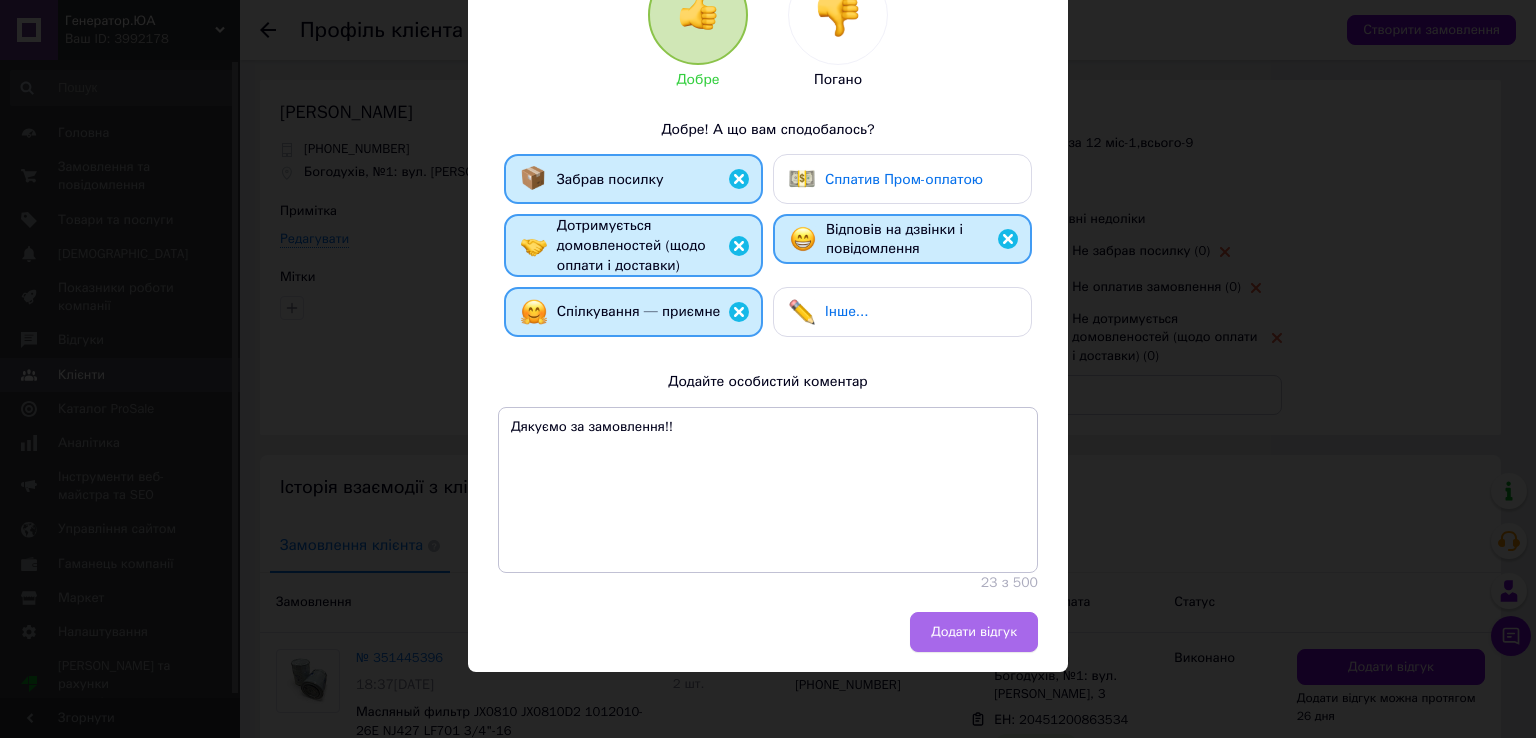 click on "Додати відгук" at bounding box center [974, 632] 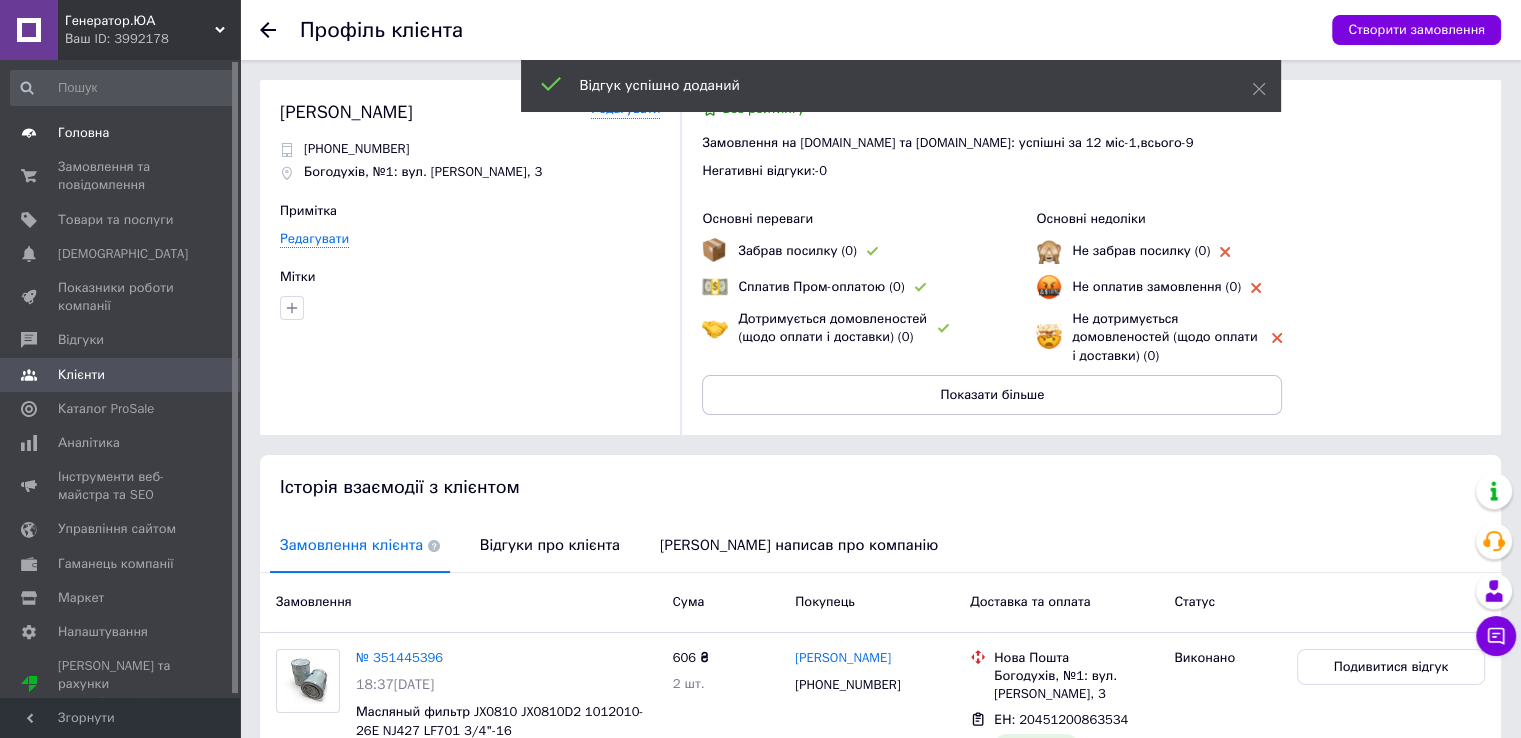 click on "Головна" at bounding box center [123, 133] 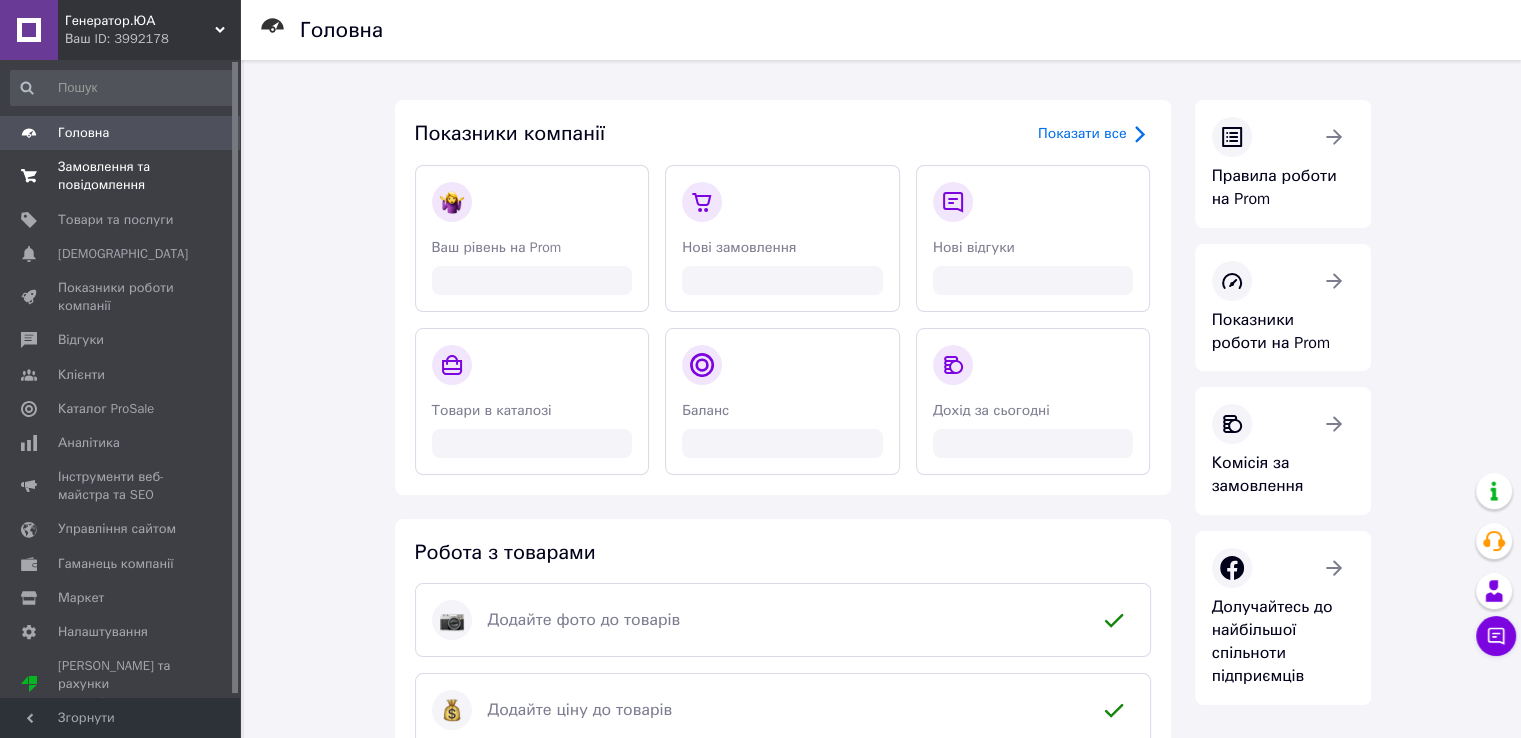 click on "Замовлення та повідомлення" at bounding box center (121, 176) 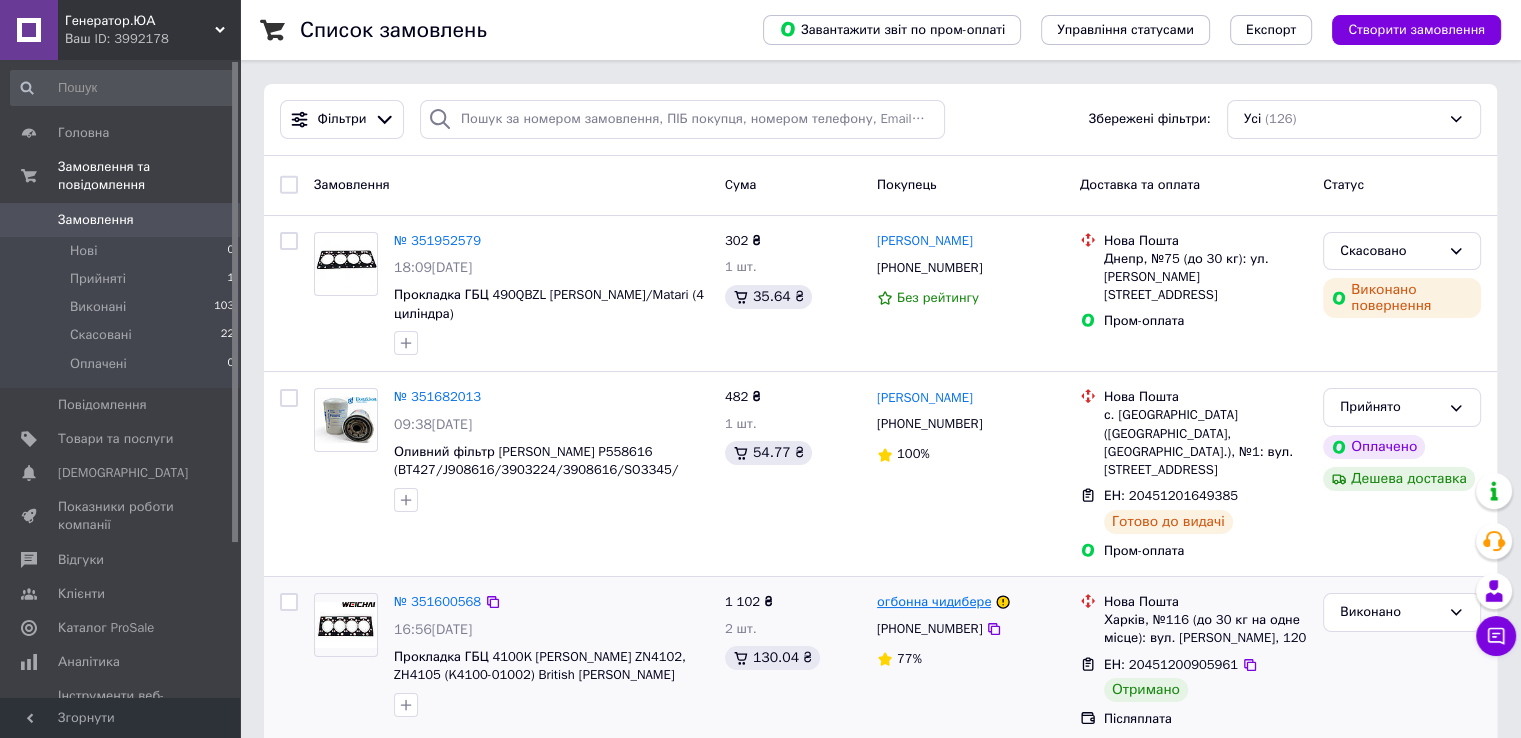 click on "огбонна чидибере" at bounding box center [934, 602] 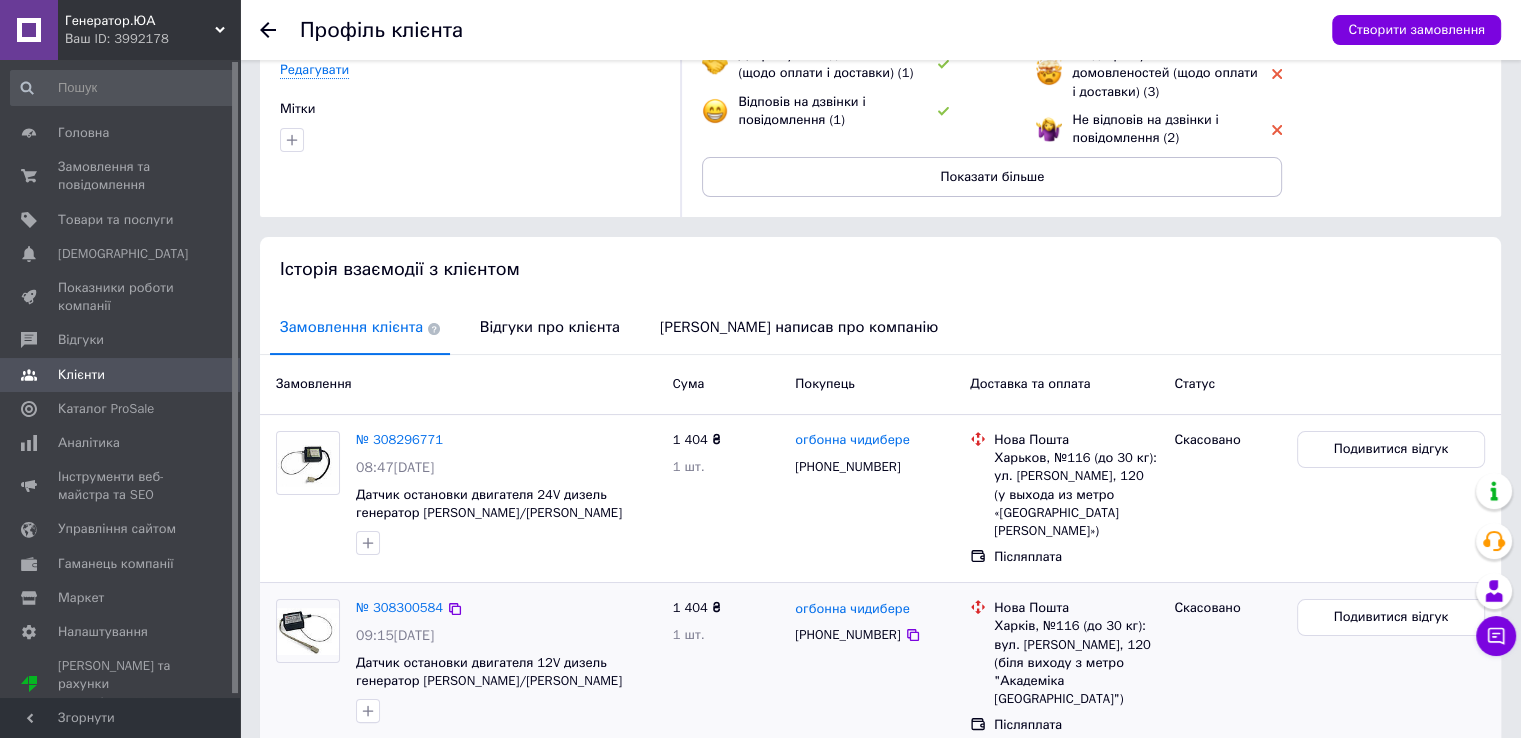 drag, startPoint x: 1111, startPoint y: 457, endPoint x: 1088, endPoint y: 582, distance: 127.09839 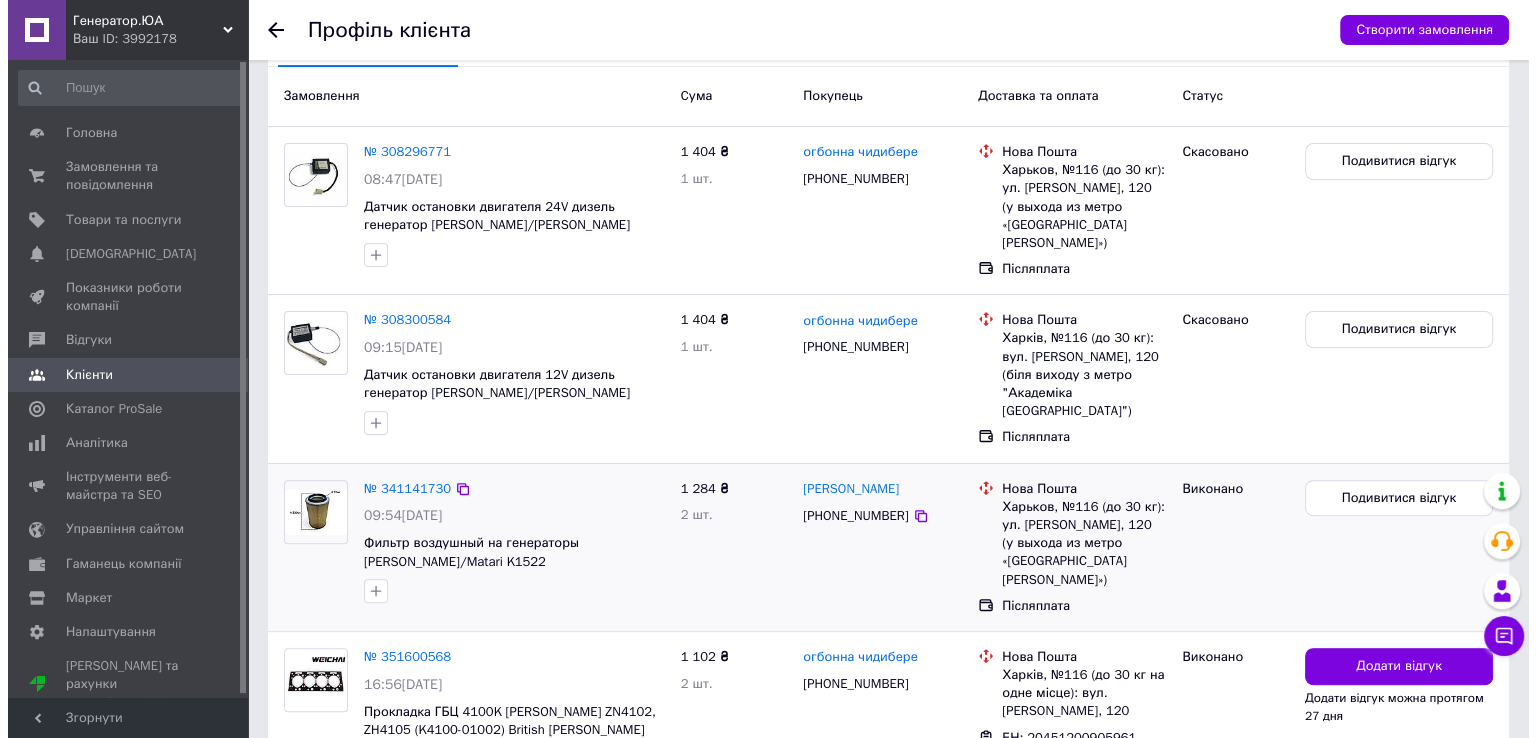 scroll, scrollTop: 640, scrollLeft: 0, axis: vertical 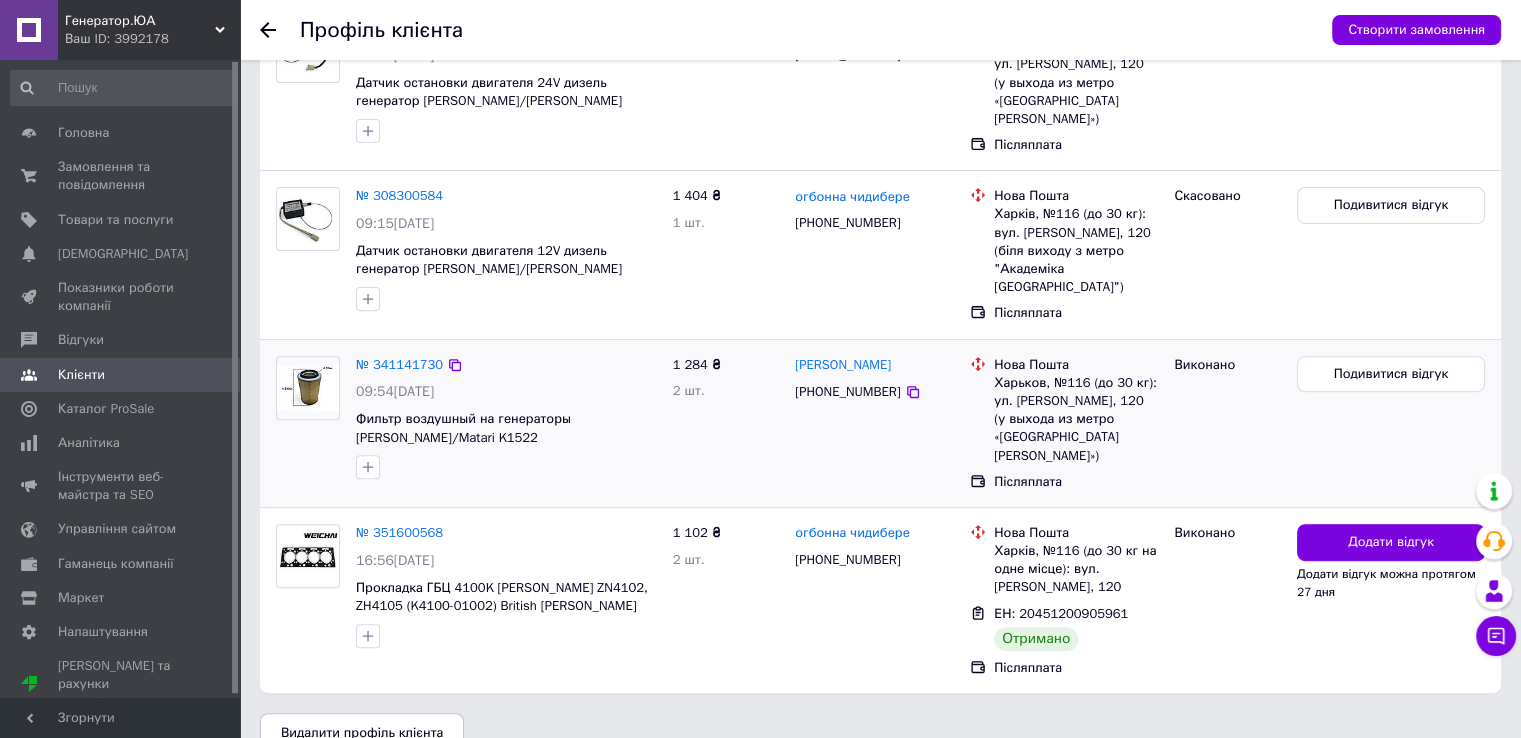 drag, startPoint x: 1251, startPoint y: 529, endPoint x: 1222, endPoint y: 664, distance: 138.07968 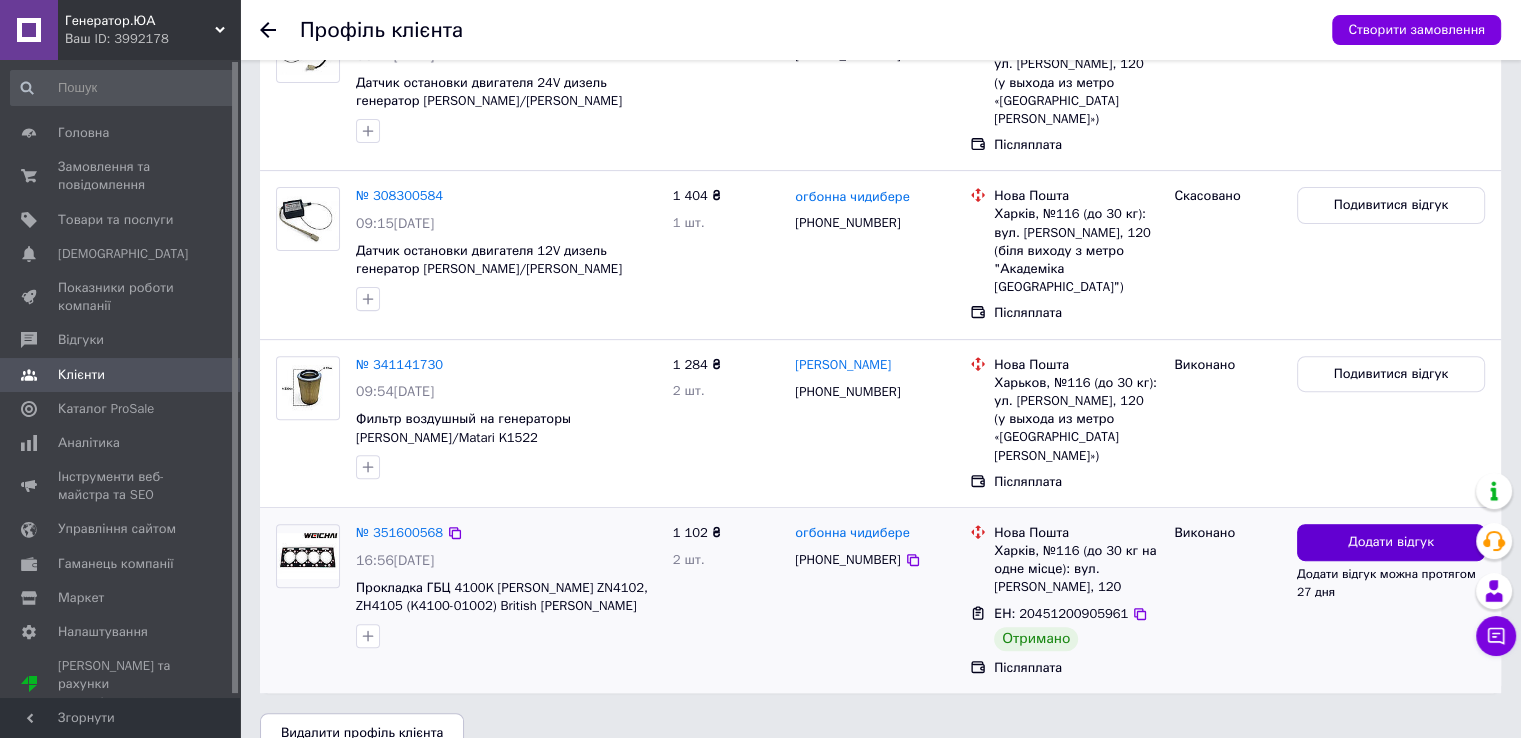 click on "Додати відгук" at bounding box center [1391, 542] 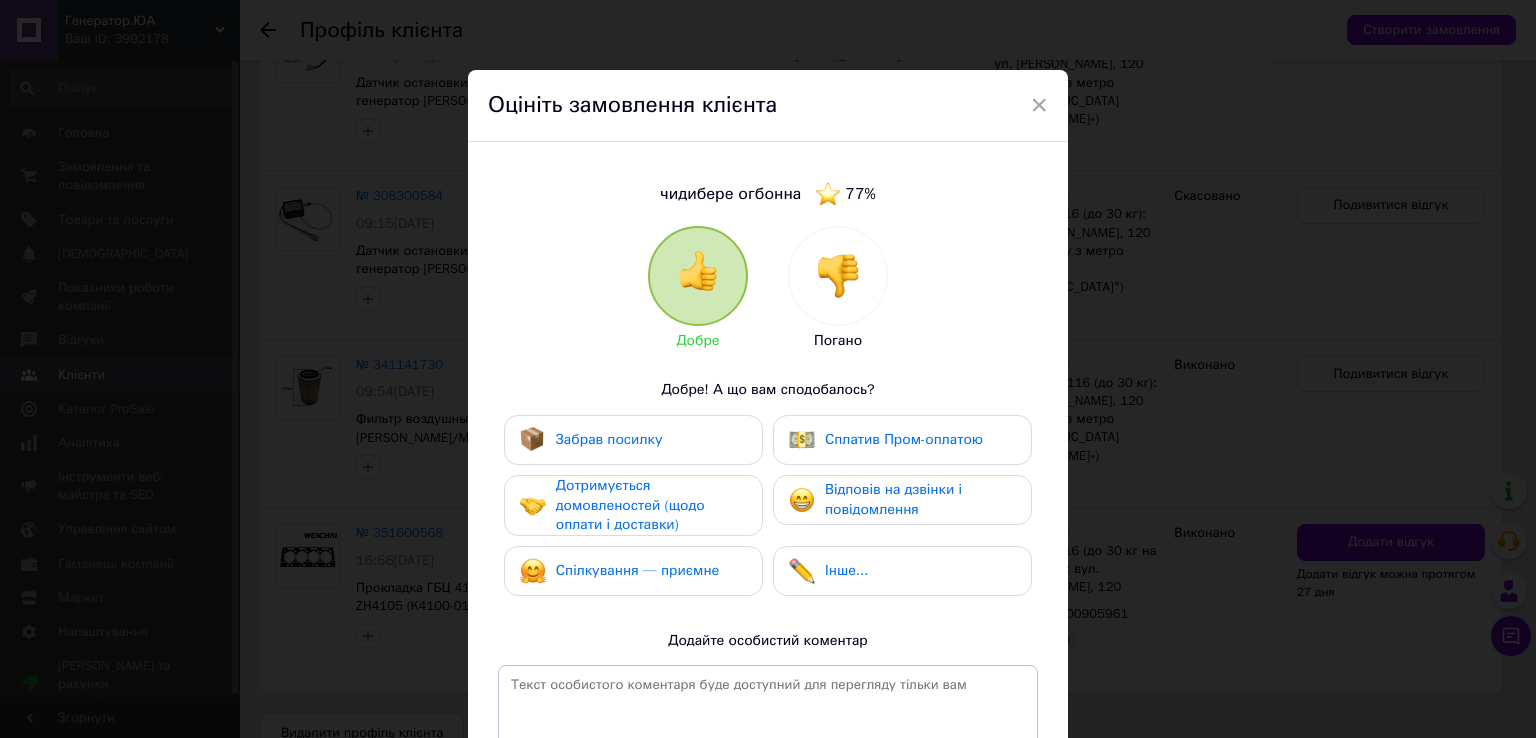 click on "Забрав посилку" at bounding box center [633, 440] 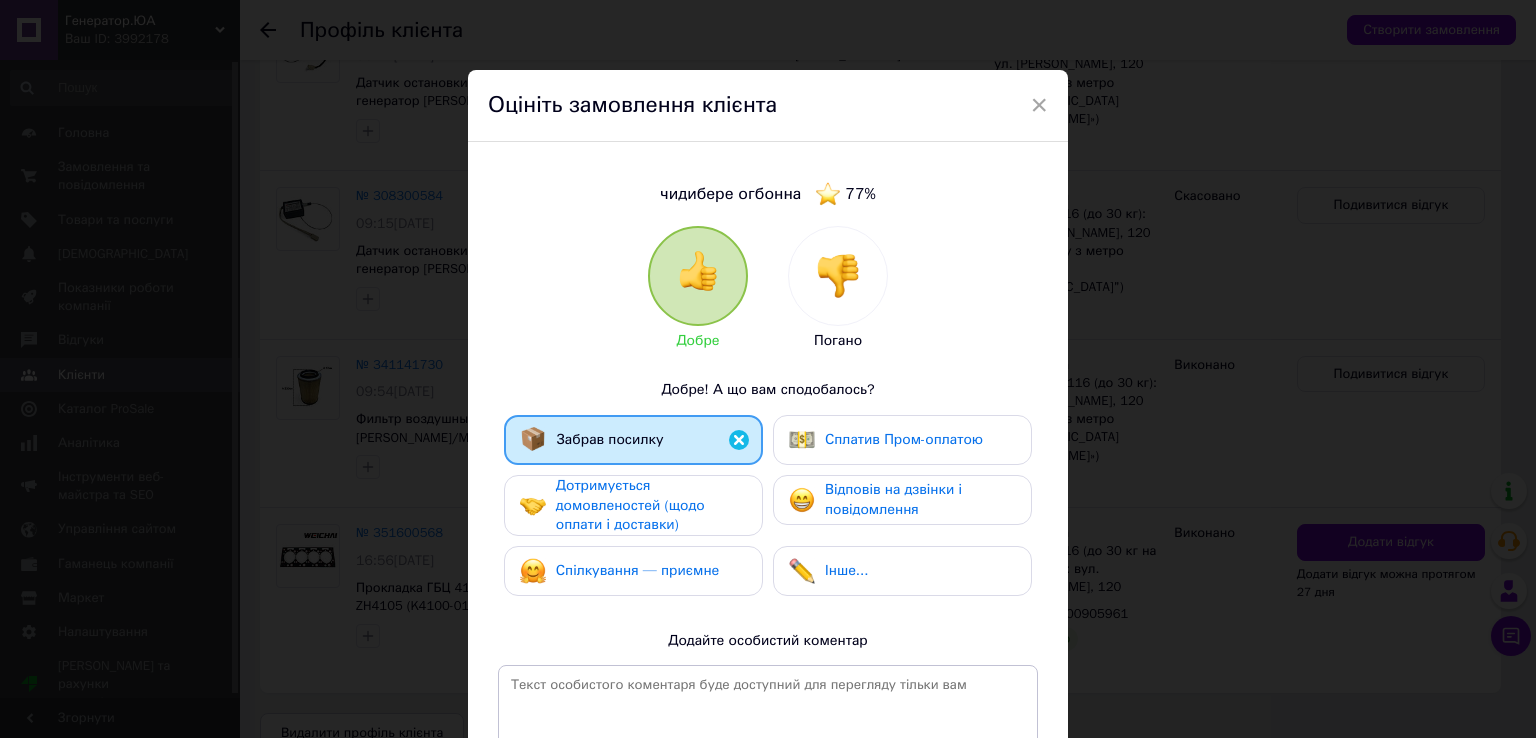 click on "Спілкування — приємне" at bounding box center (633, 571) 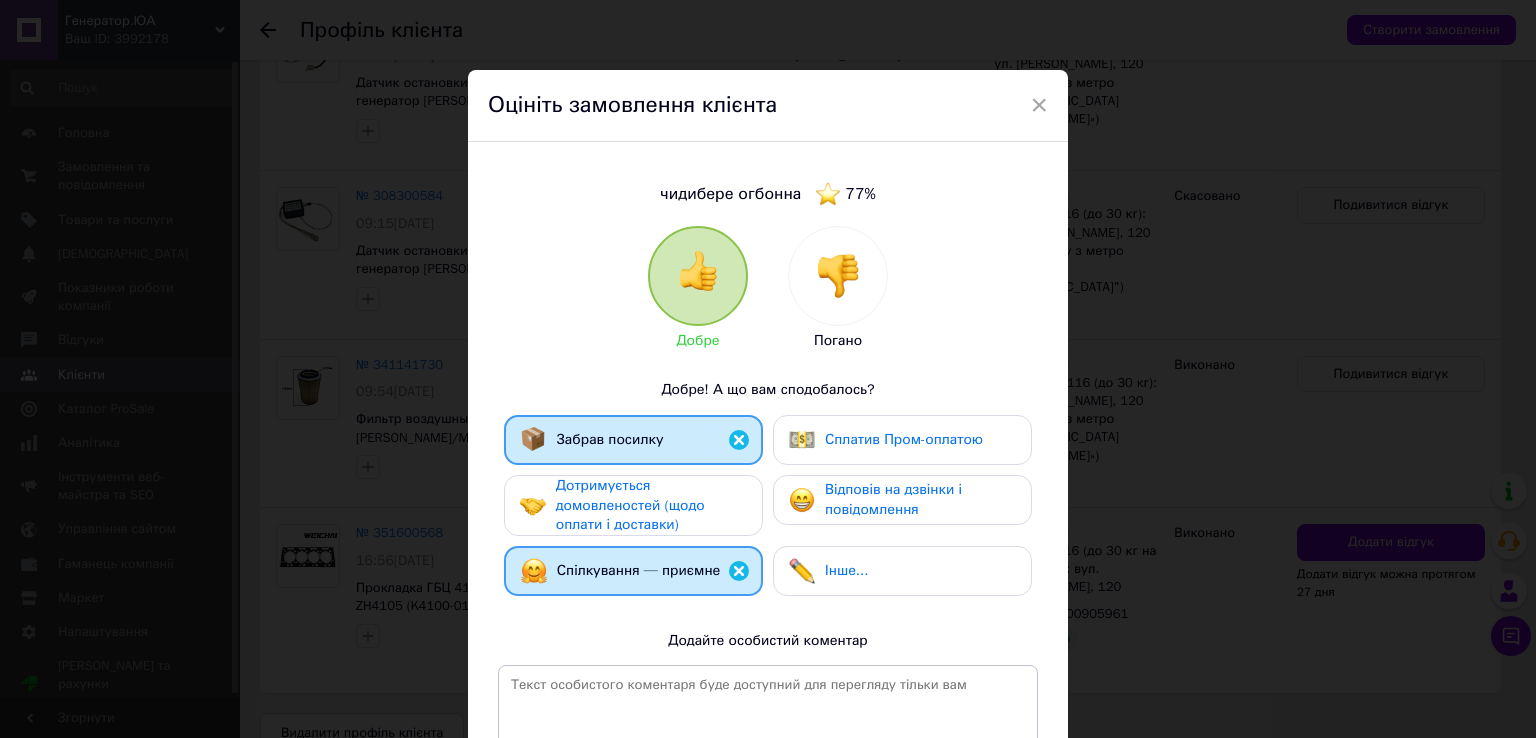 click on "Дотримується домовленостей (щодо оплати і доставки)" at bounding box center (651, 505) 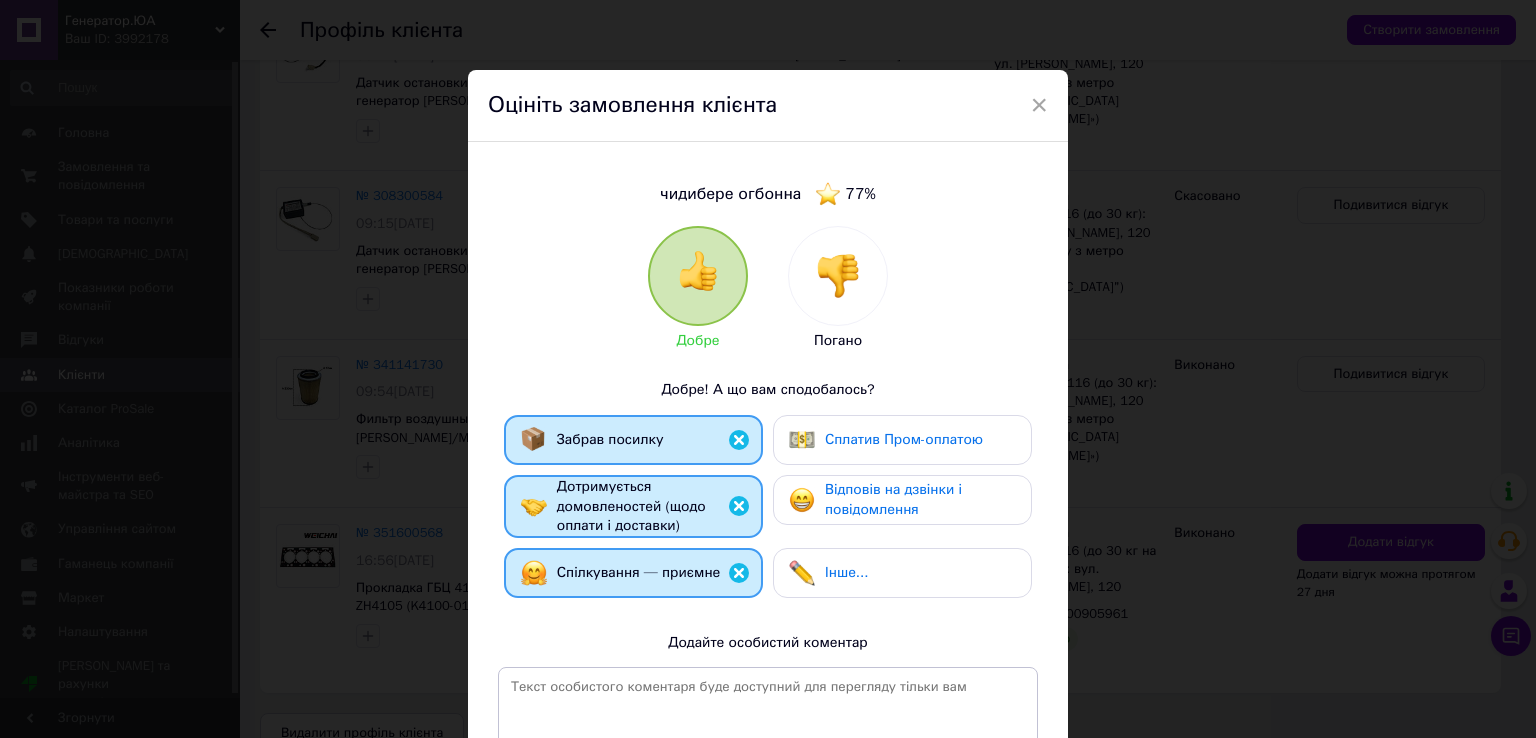 click on "Відповів на дзвінки і повідомлення" at bounding box center (920, 499) 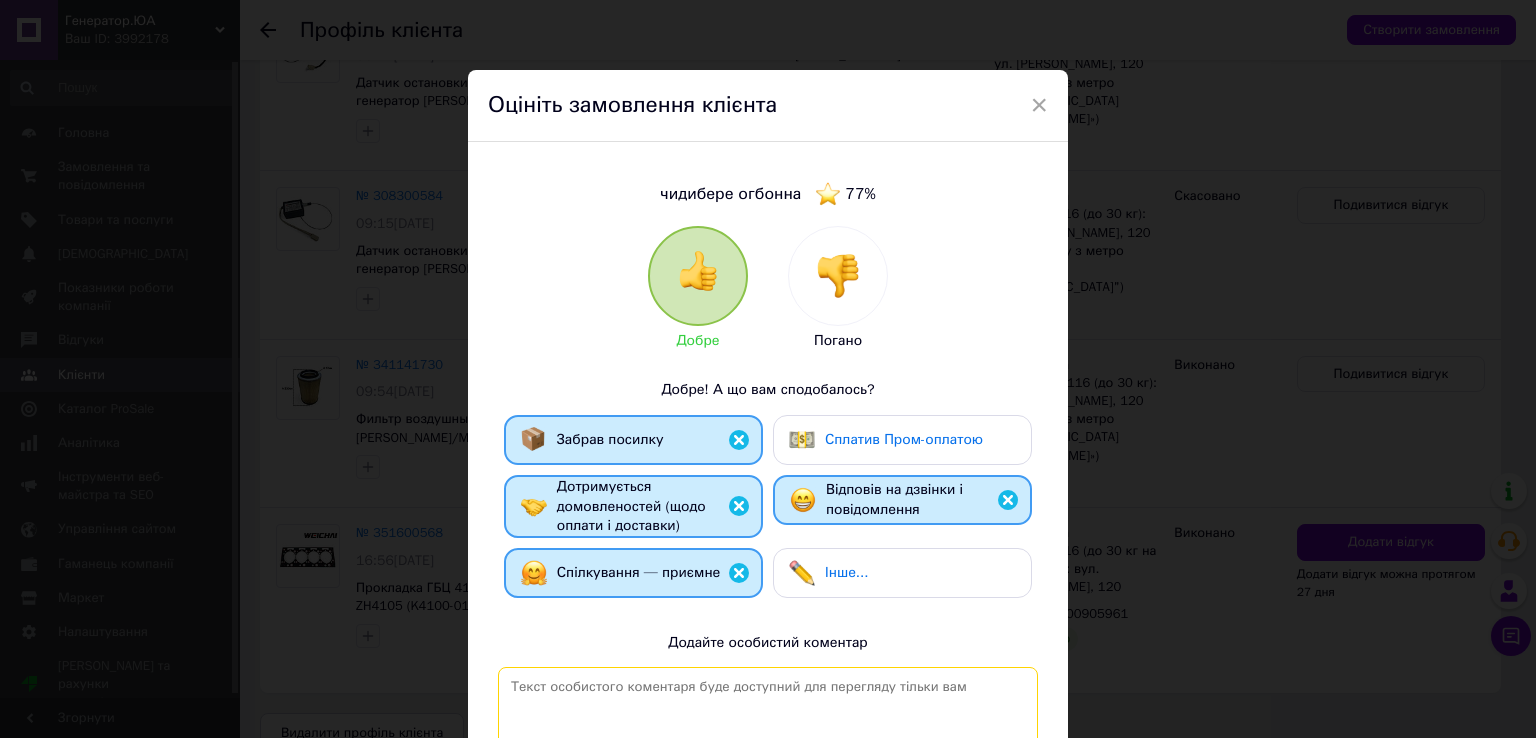 click at bounding box center [768, 750] 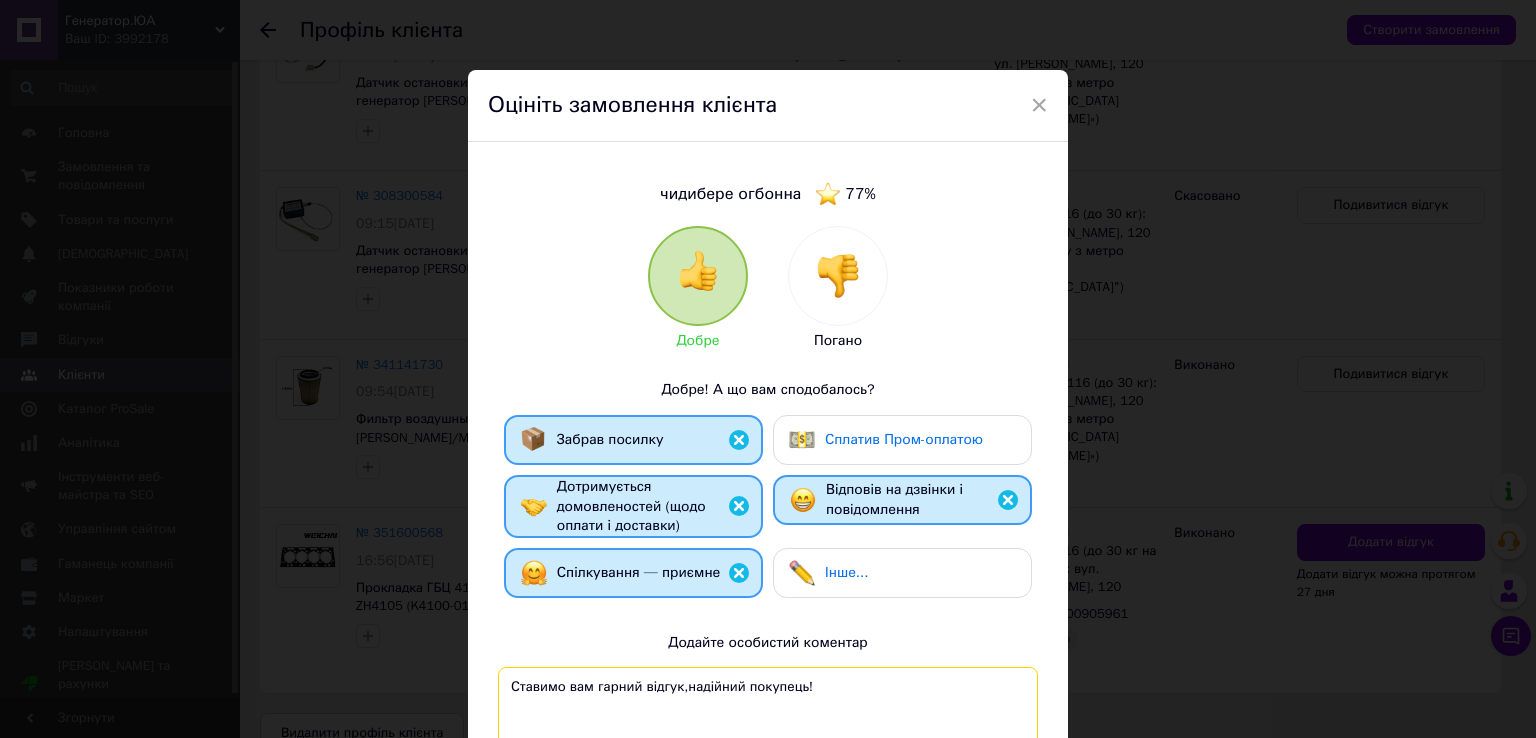 type on "Ставимо вам гарний відгук,надійний покупець!" 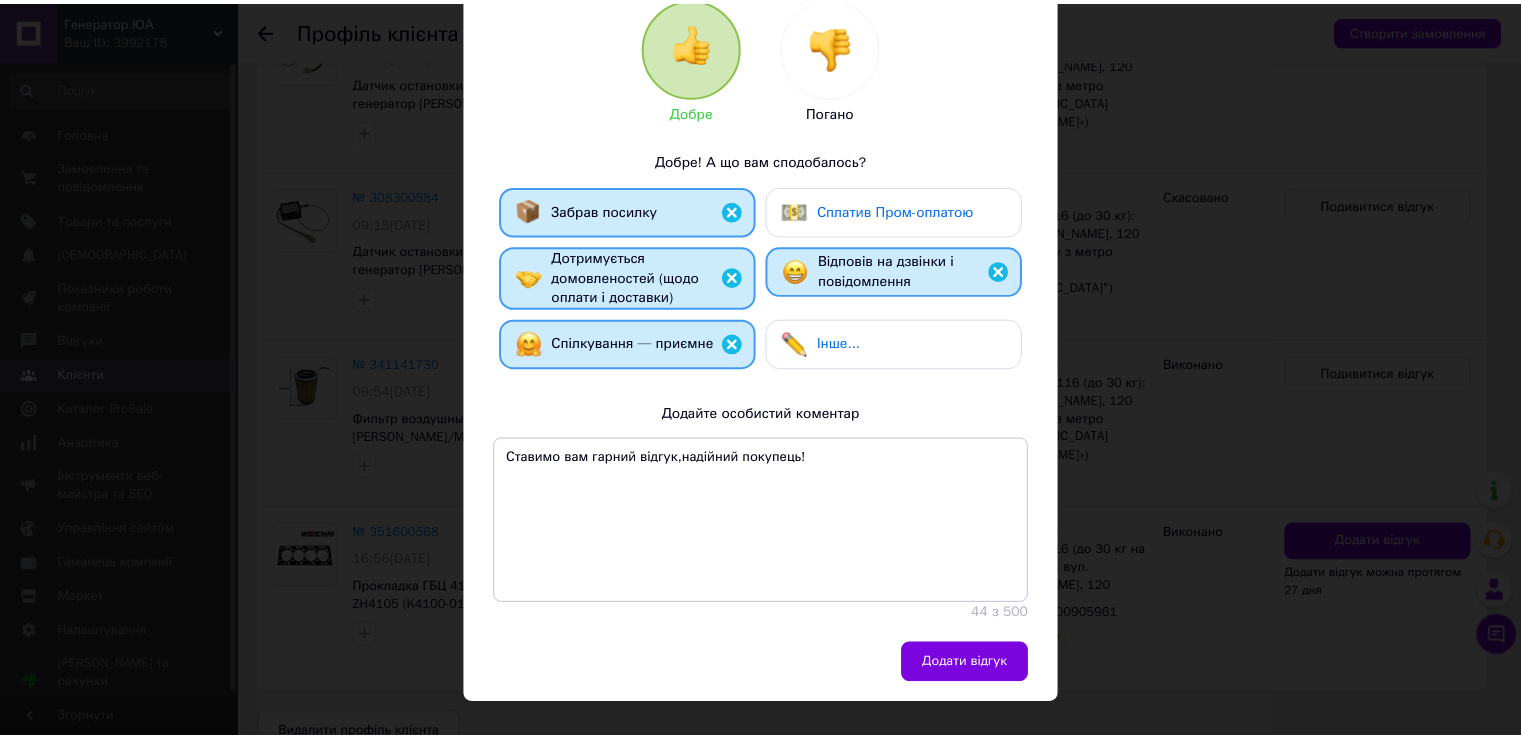 scroll, scrollTop: 260, scrollLeft: 0, axis: vertical 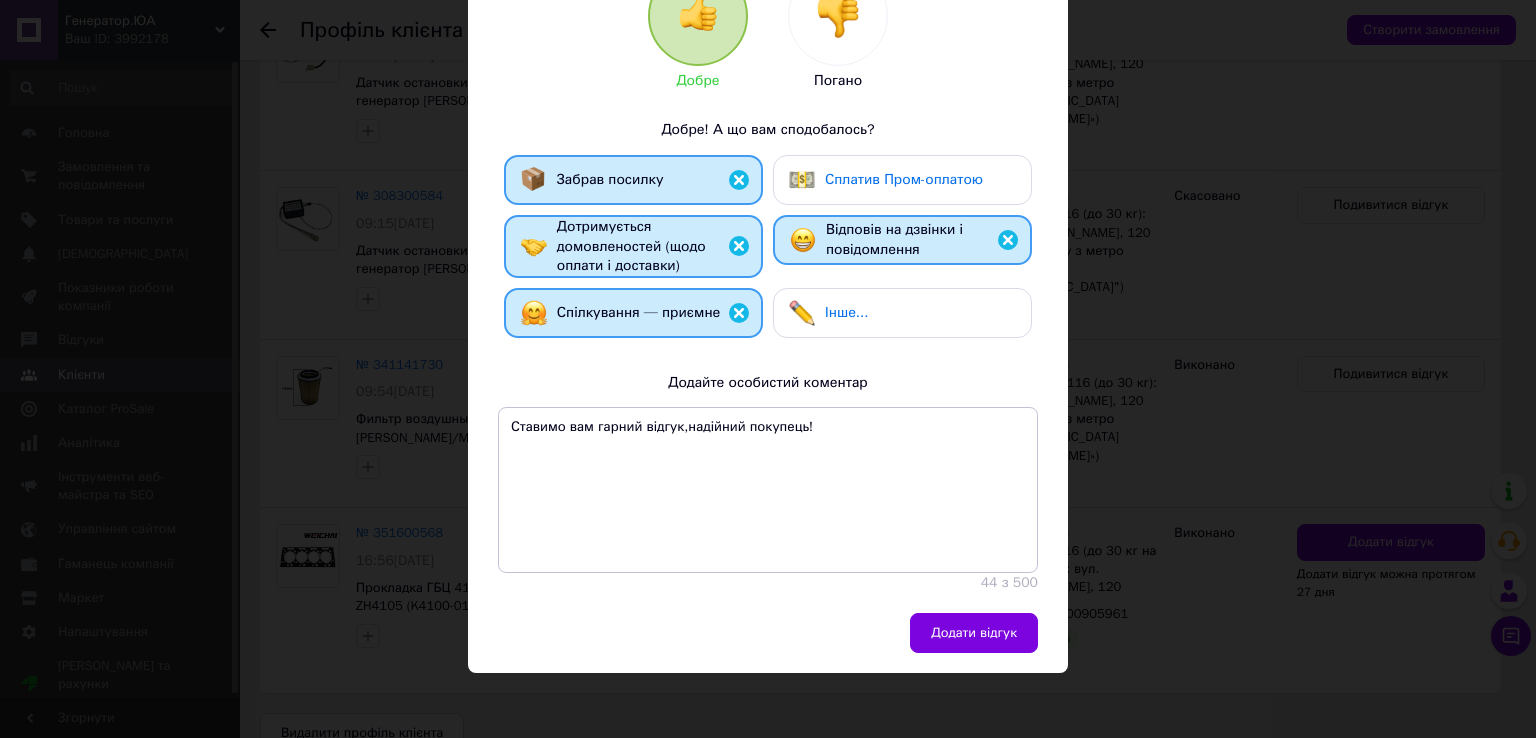 drag, startPoint x: 946, startPoint y: 388, endPoint x: 921, endPoint y: 506, distance: 120.61923 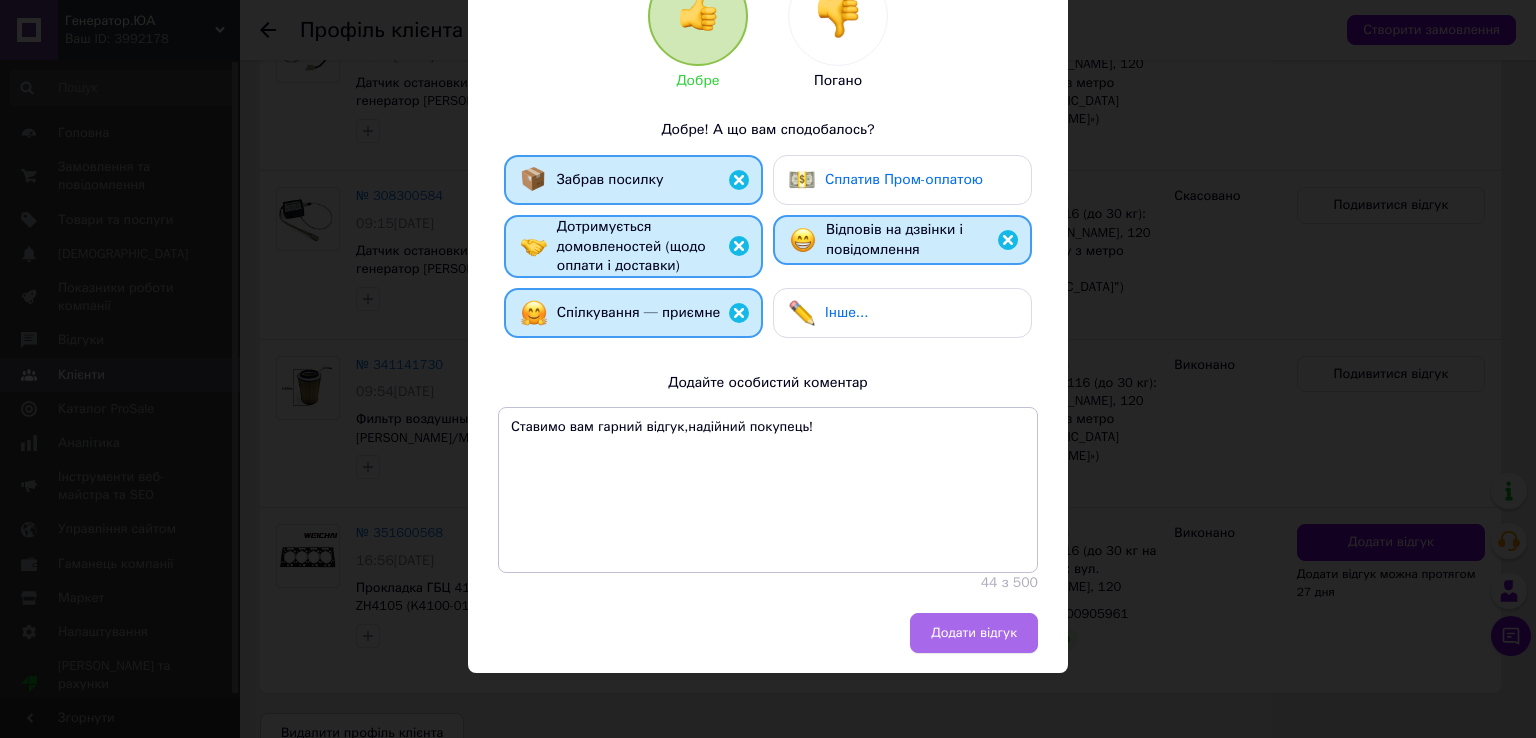 click on "Додати відгук" at bounding box center [974, 633] 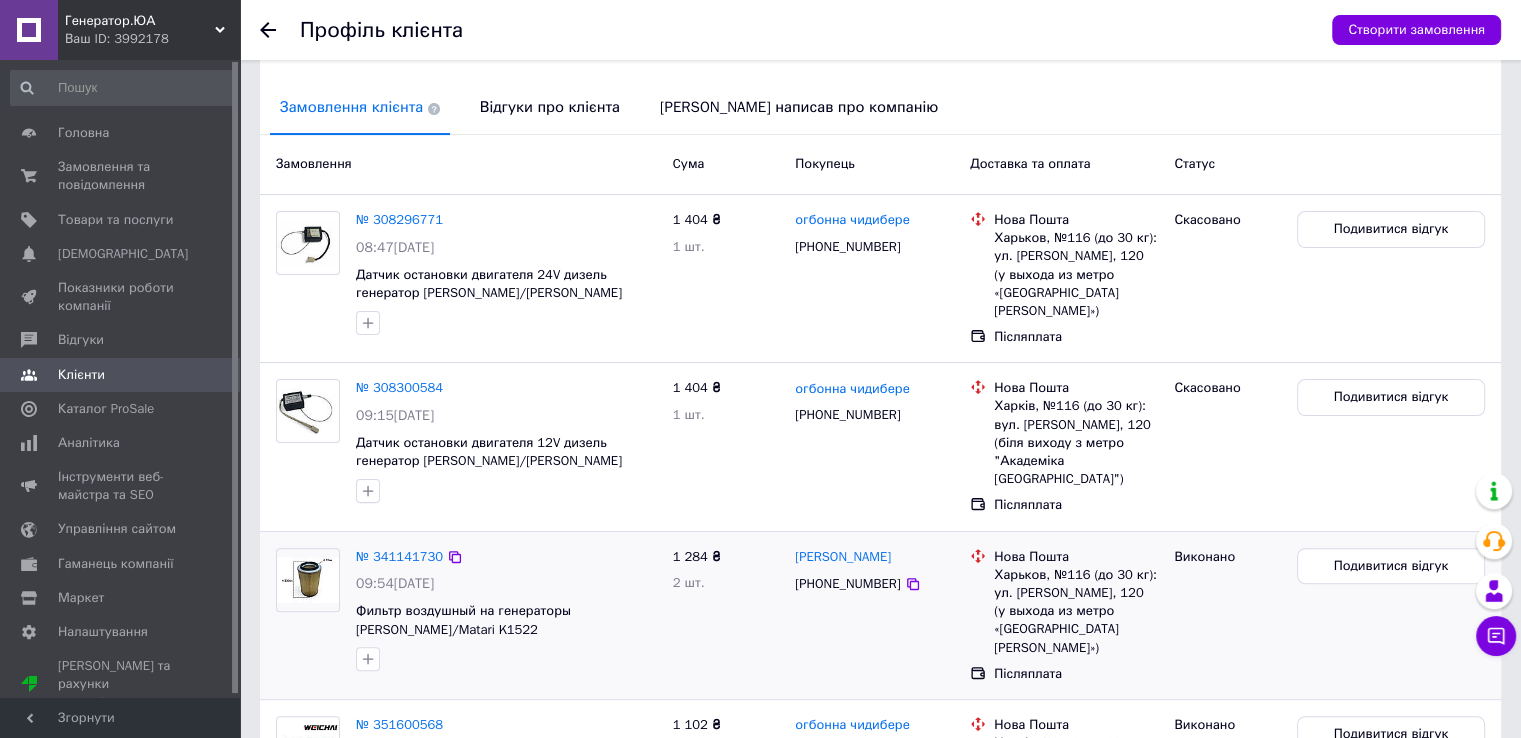 scroll, scrollTop: 424, scrollLeft: 0, axis: vertical 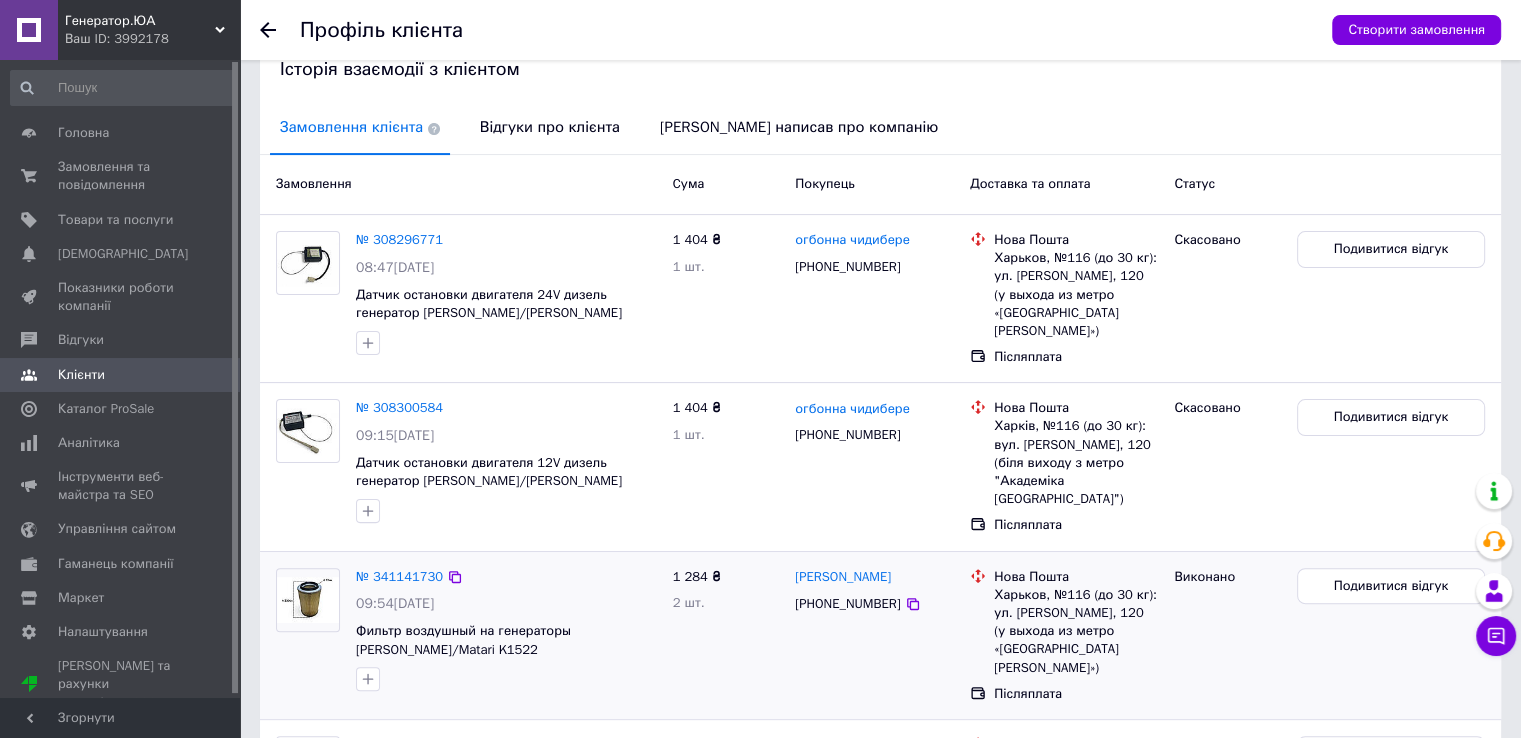 drag, startPoint x: 847, startPoint y: 640, endPoint x: 860, endPoint y: 573, distance: 68.24954 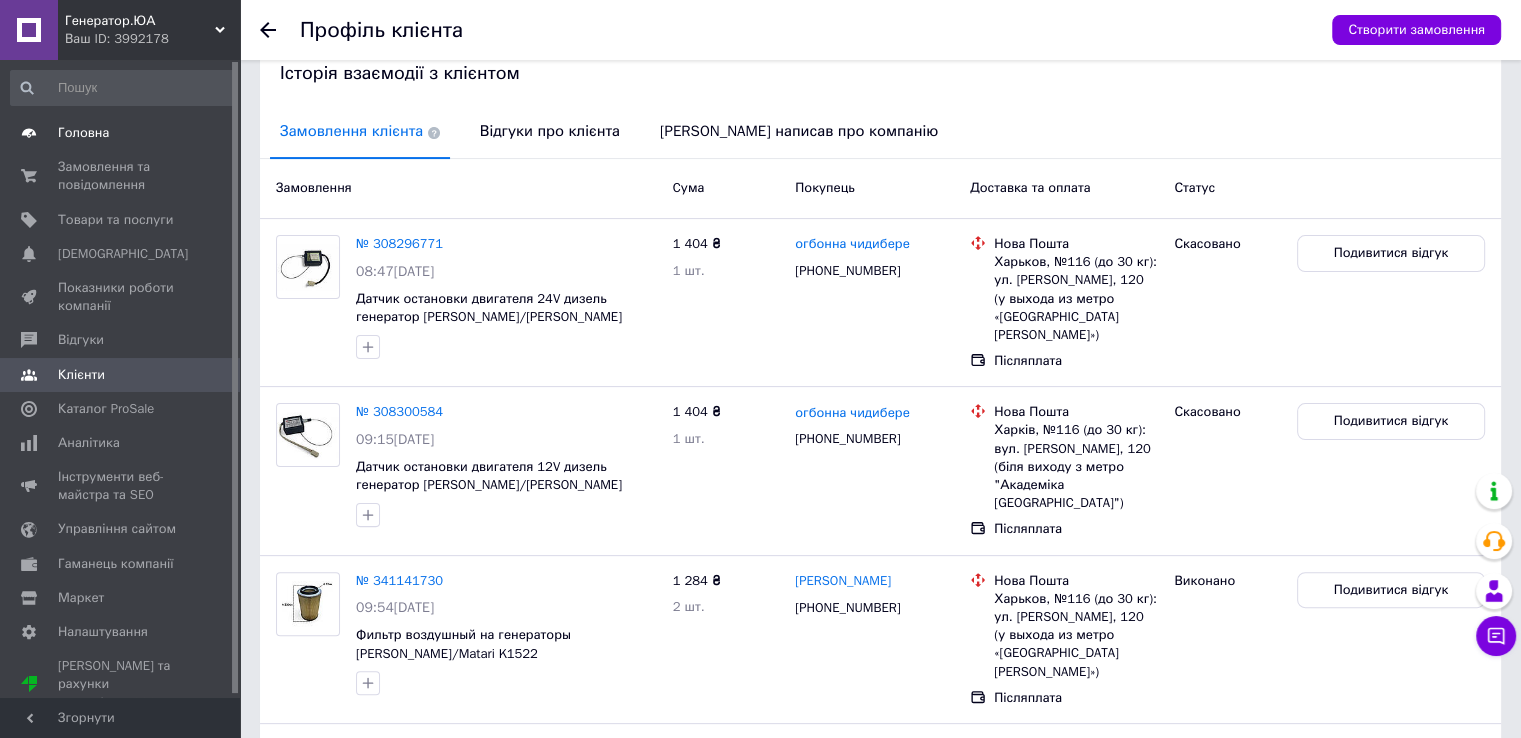 click on "Головна" at bounding box center (121, 133) 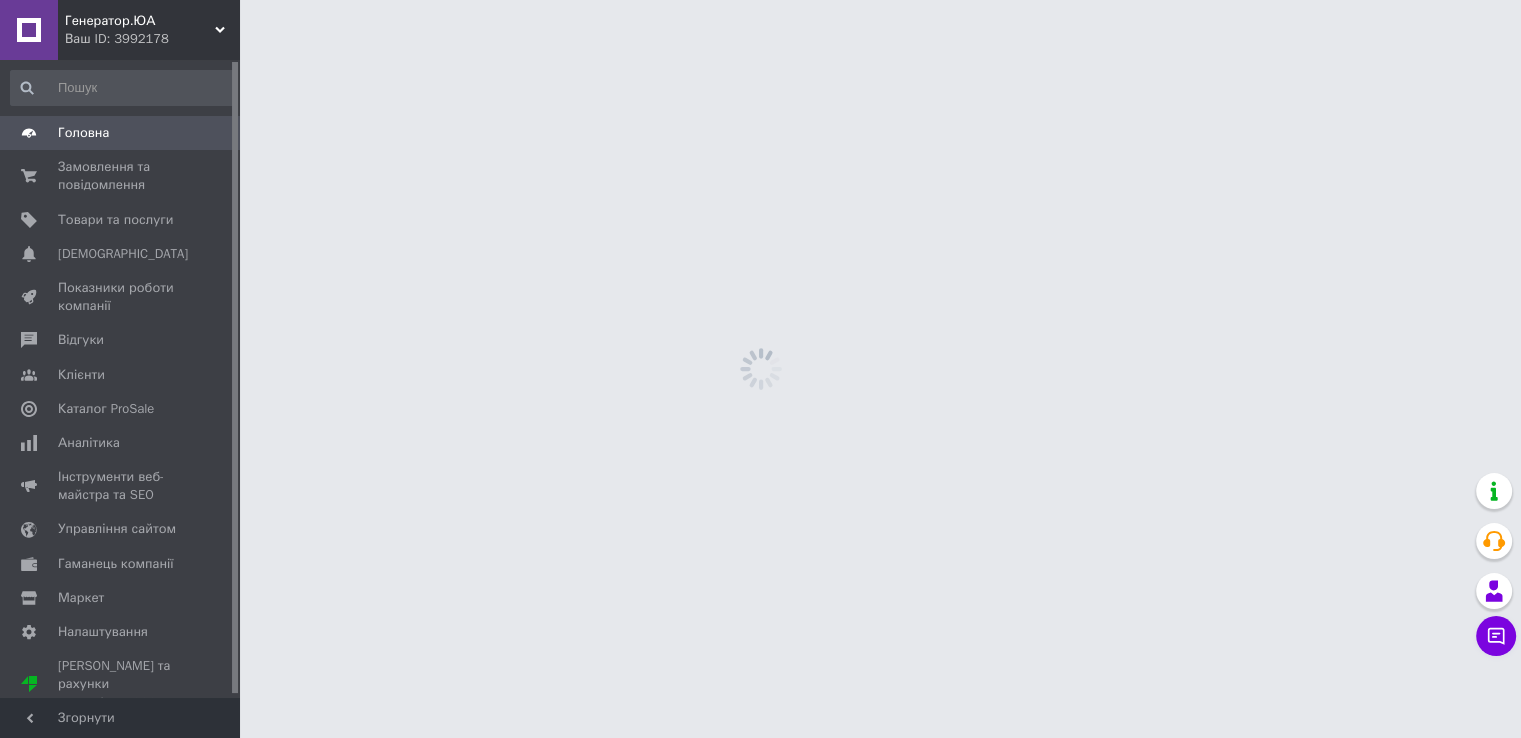 scroll, scrollTop: 0, scrollLeft: 0, axis: both 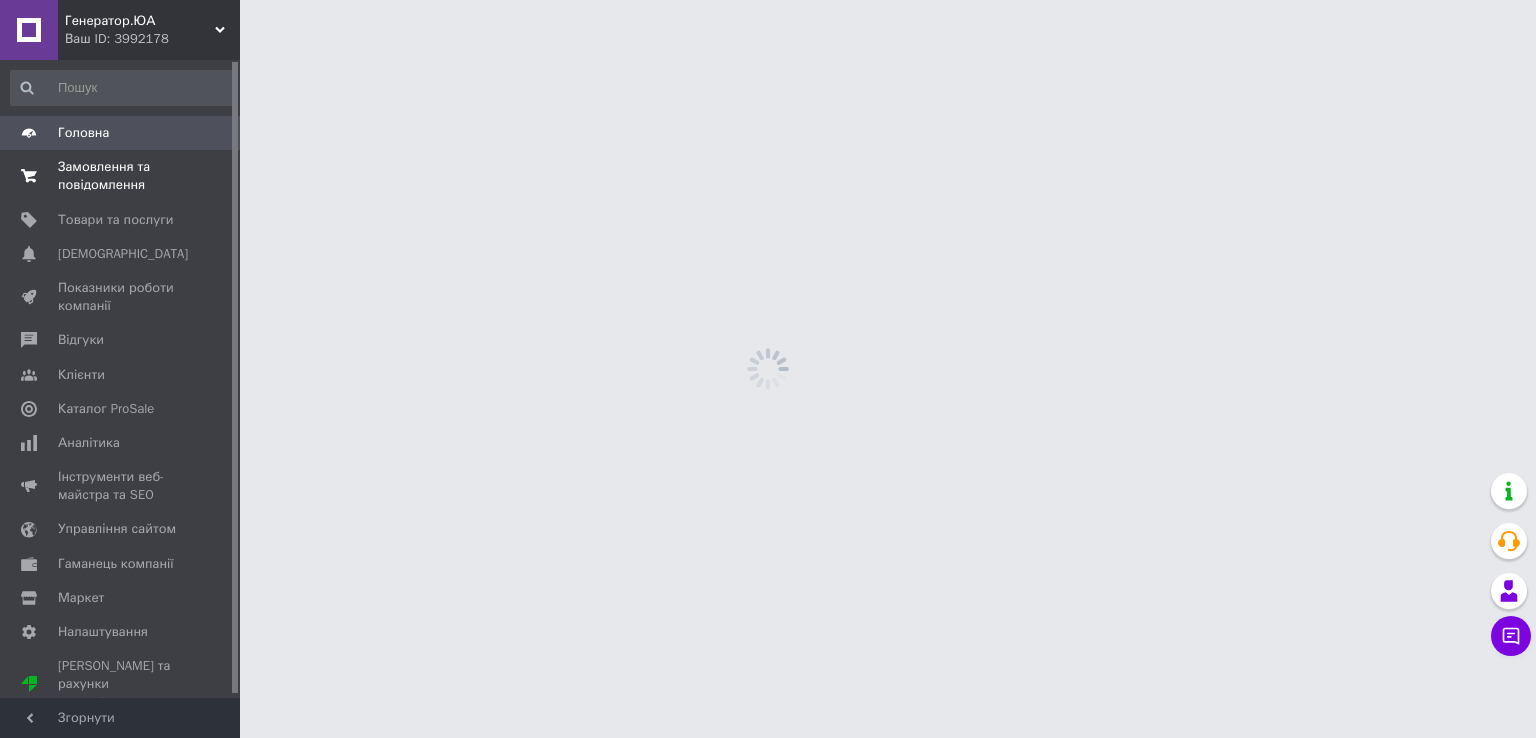 click on "Замовлення та повідомлення" at bounding box center (121, 176) 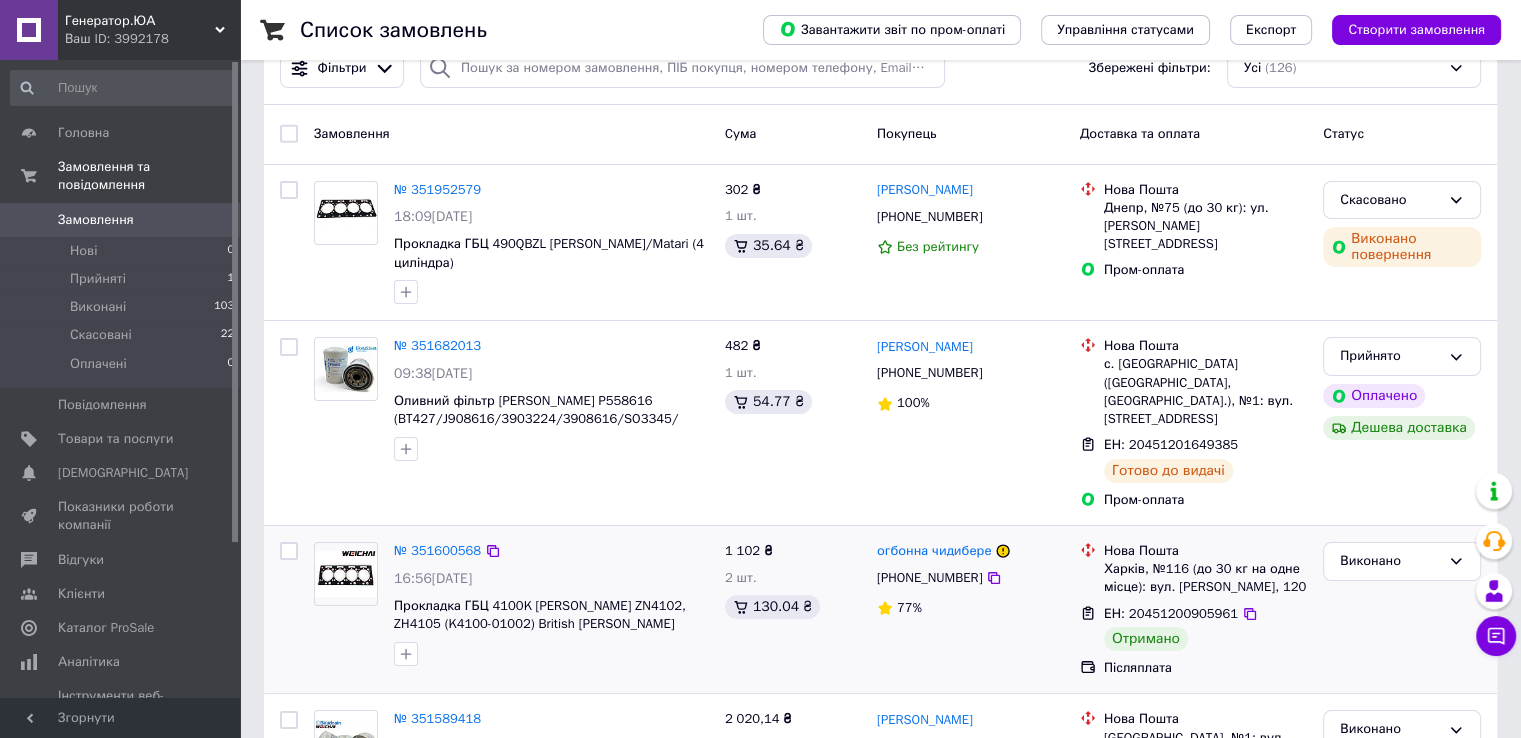 drag, startPoint x: 696, startPoint y: 384, endPoint x: 719, endPoint y: 296, distance: 90.95603 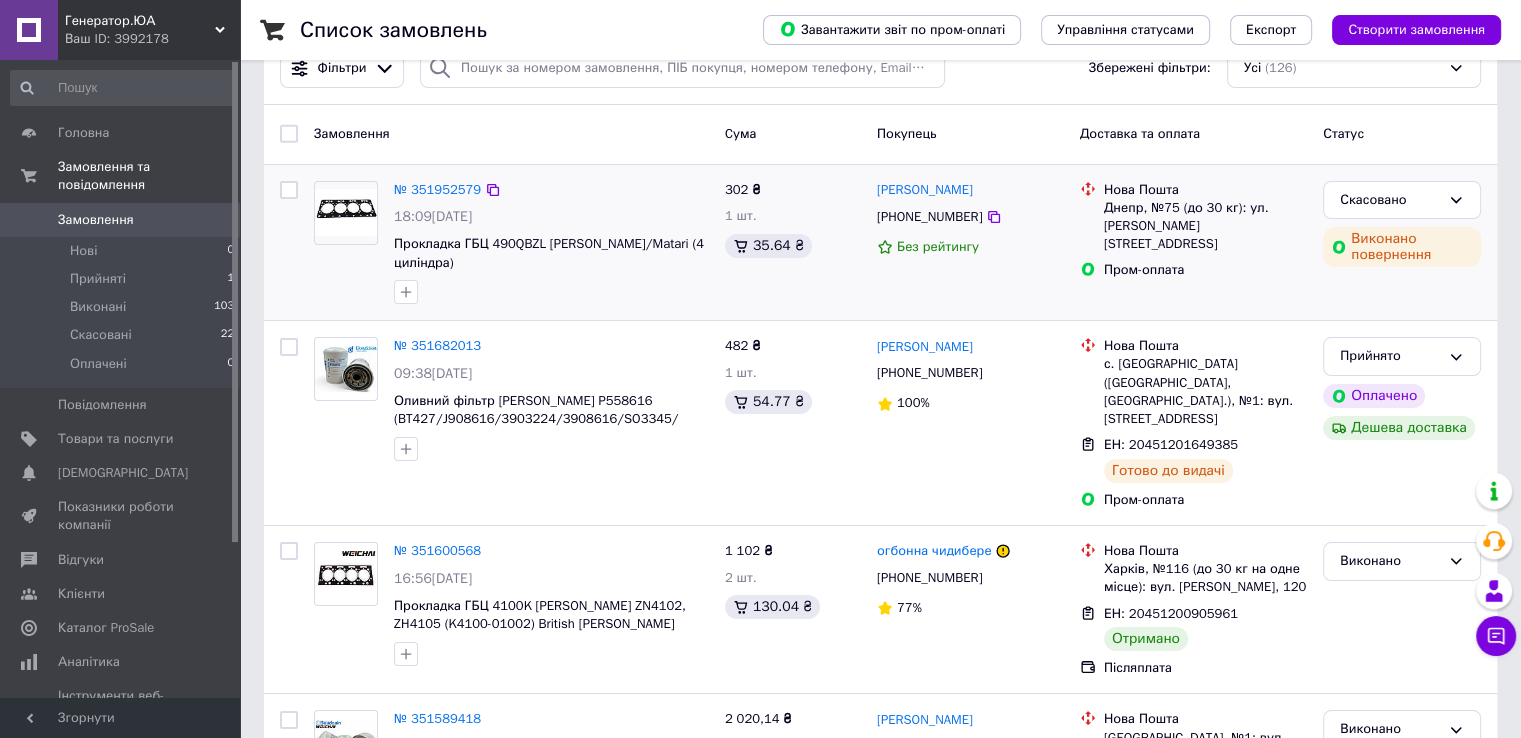 scroll, scrollTop: 48, scrollLeft: 0, axis: vertical 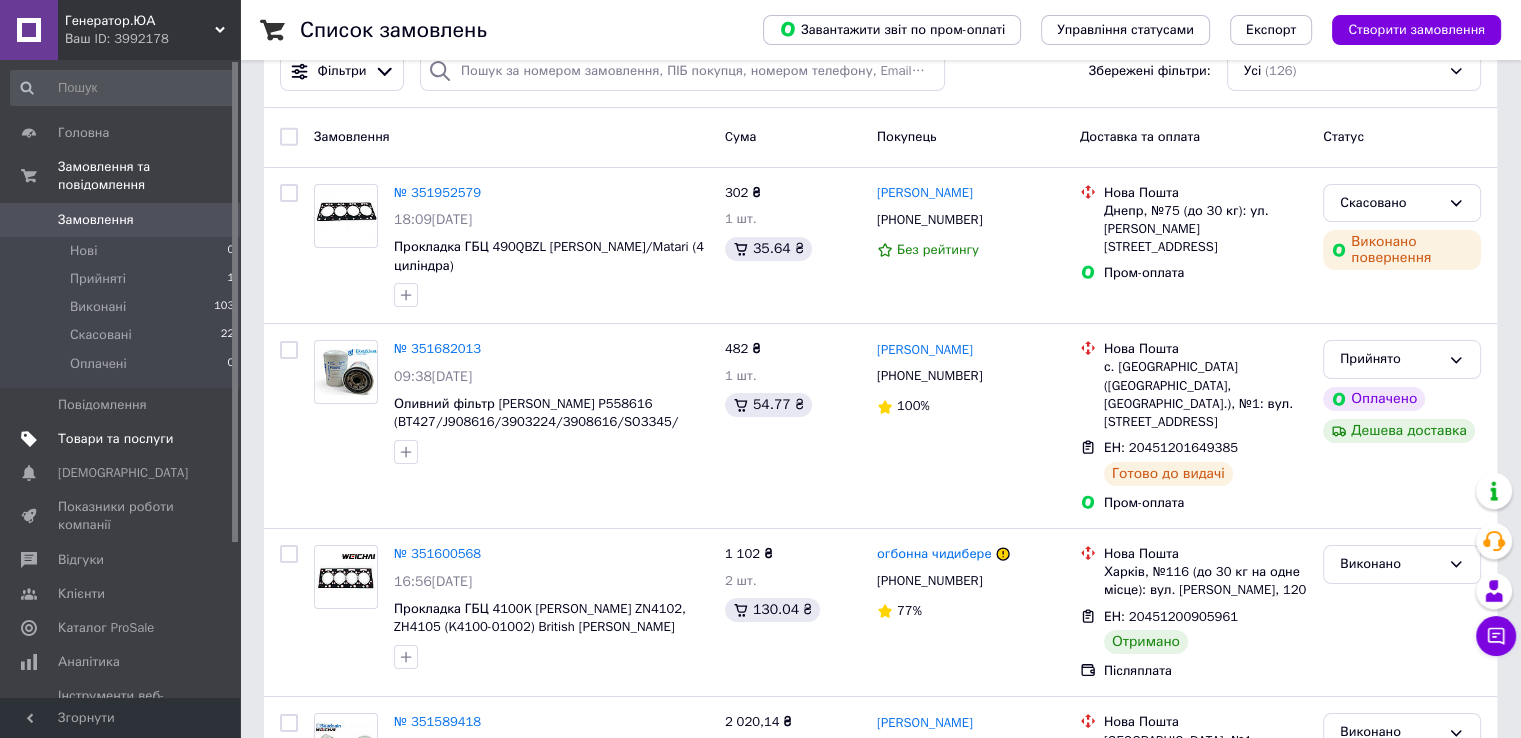 click on "Товари та послуги" at bounding box center (123, 439) 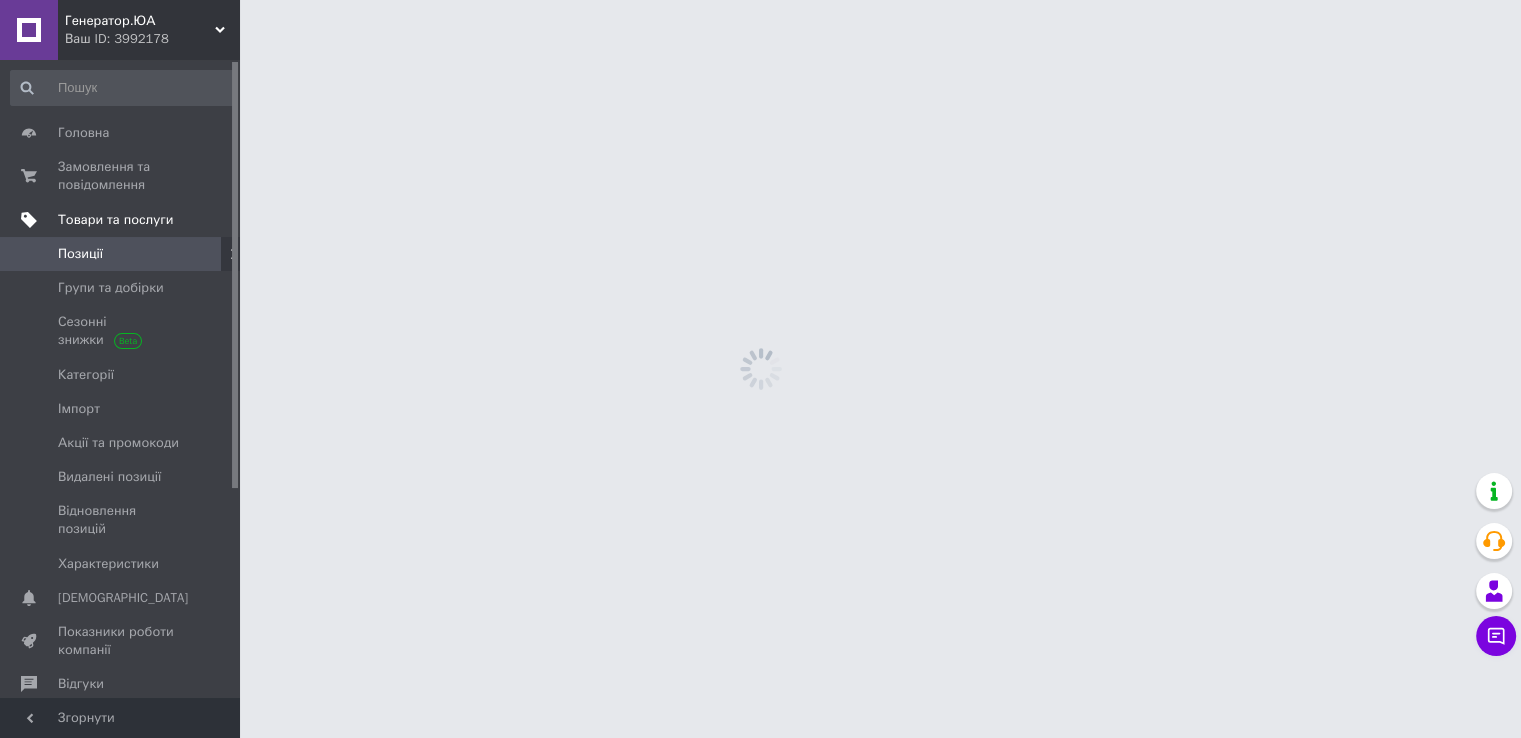 scroll, scrollTop: 0, scrollLeft: 0, axis: both 